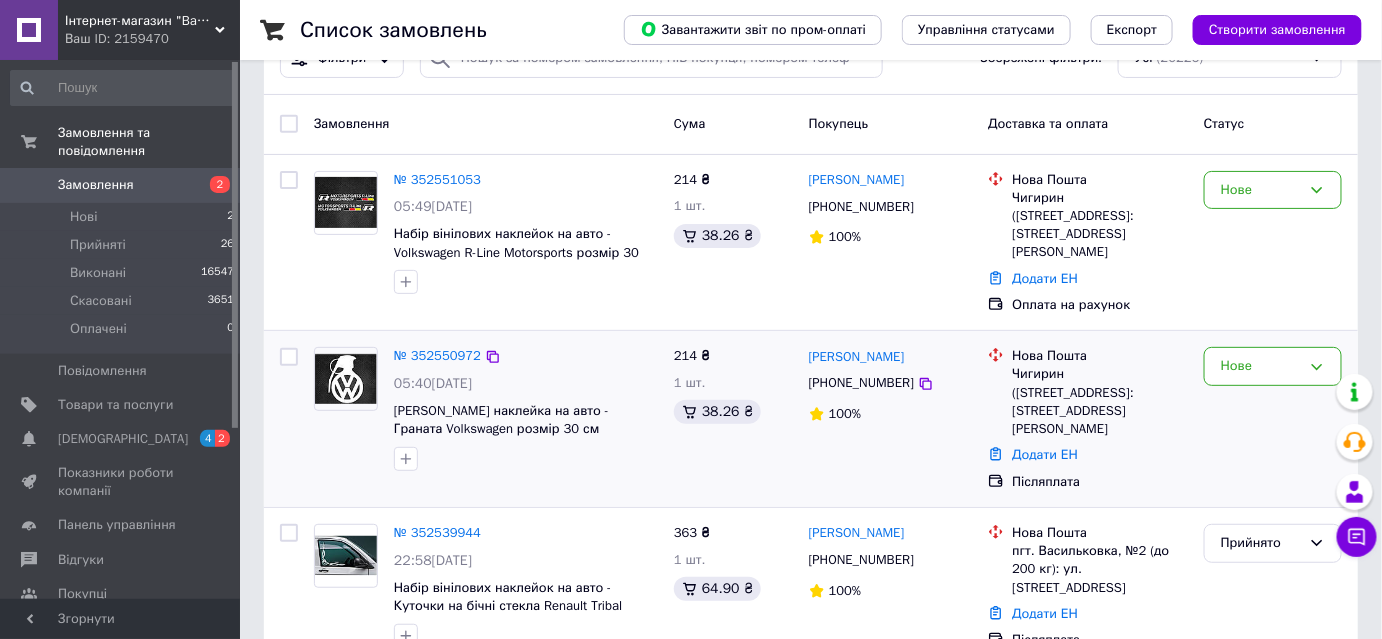 scroll, scrollTop: 181, scrollLeft: 0, axis: vertical 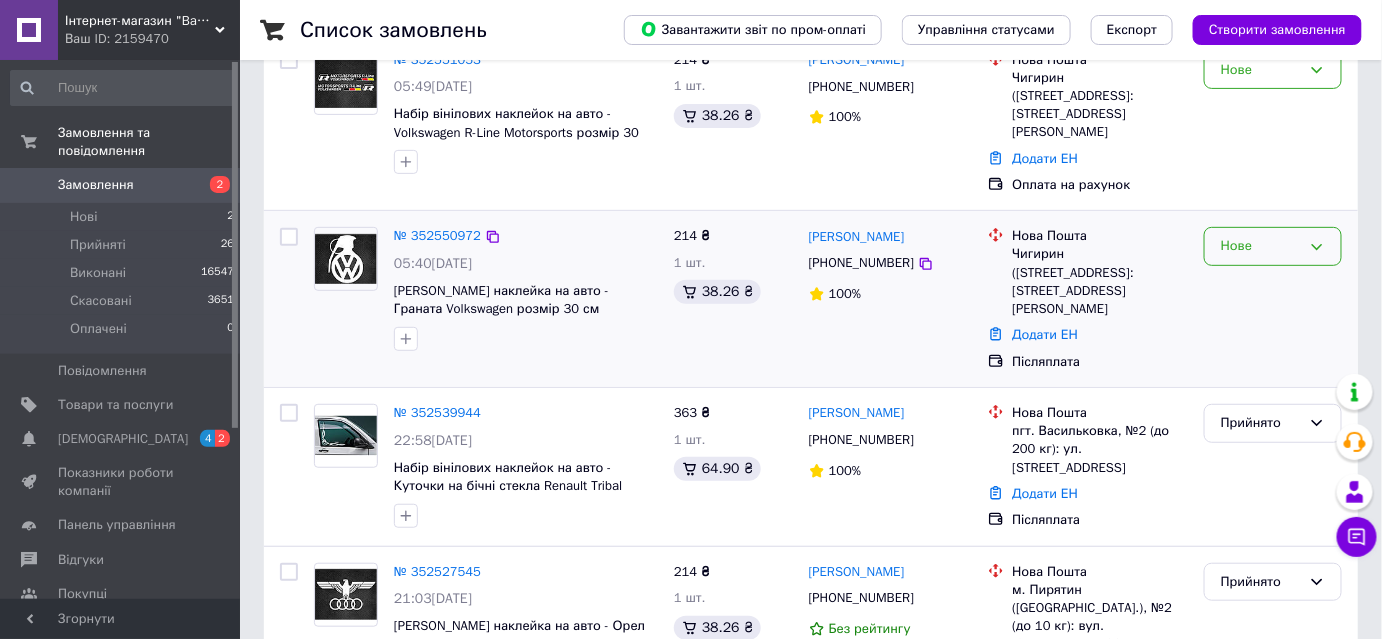 click 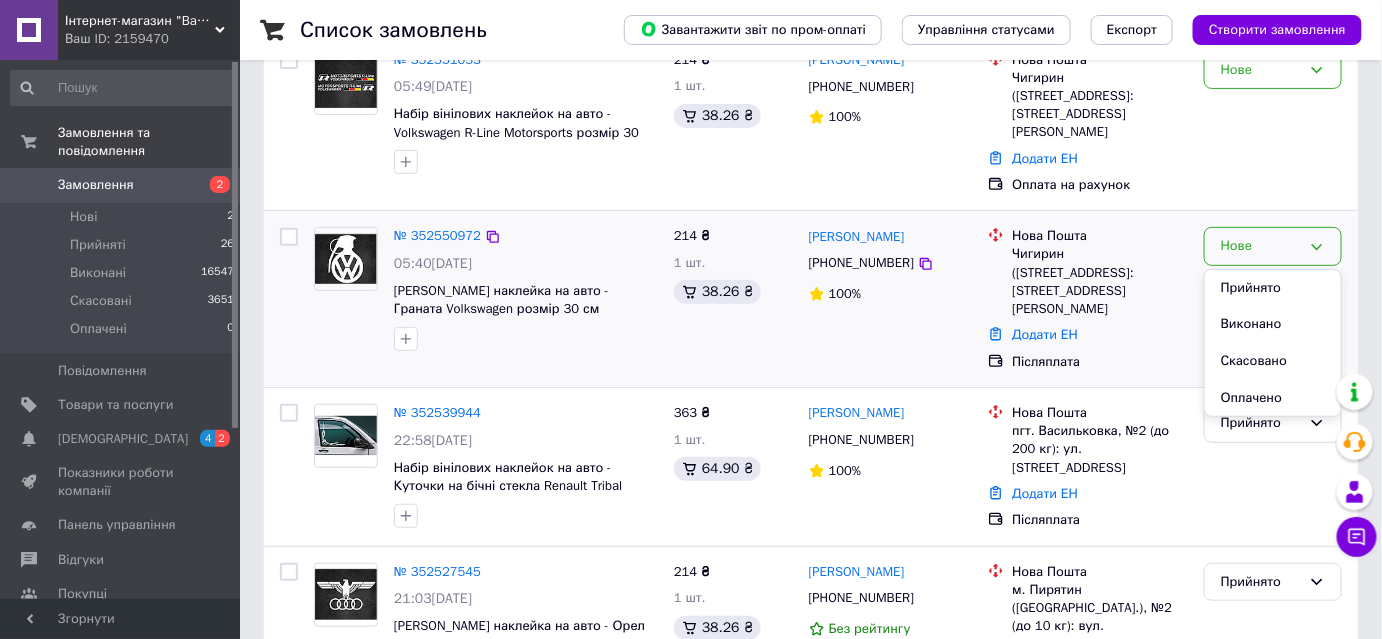 click on "Прийнято" at bounding box center (1273, 288) 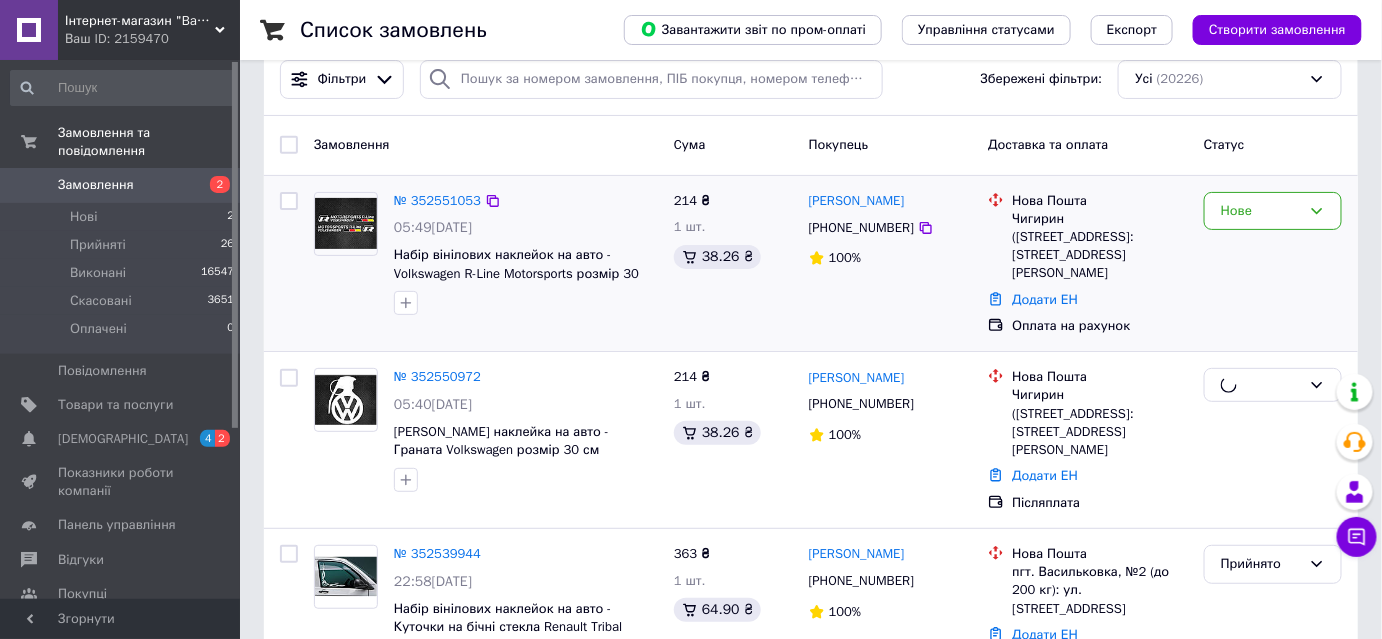 scroll, scrollTop: 0, scrollLeft: 0, axis: both 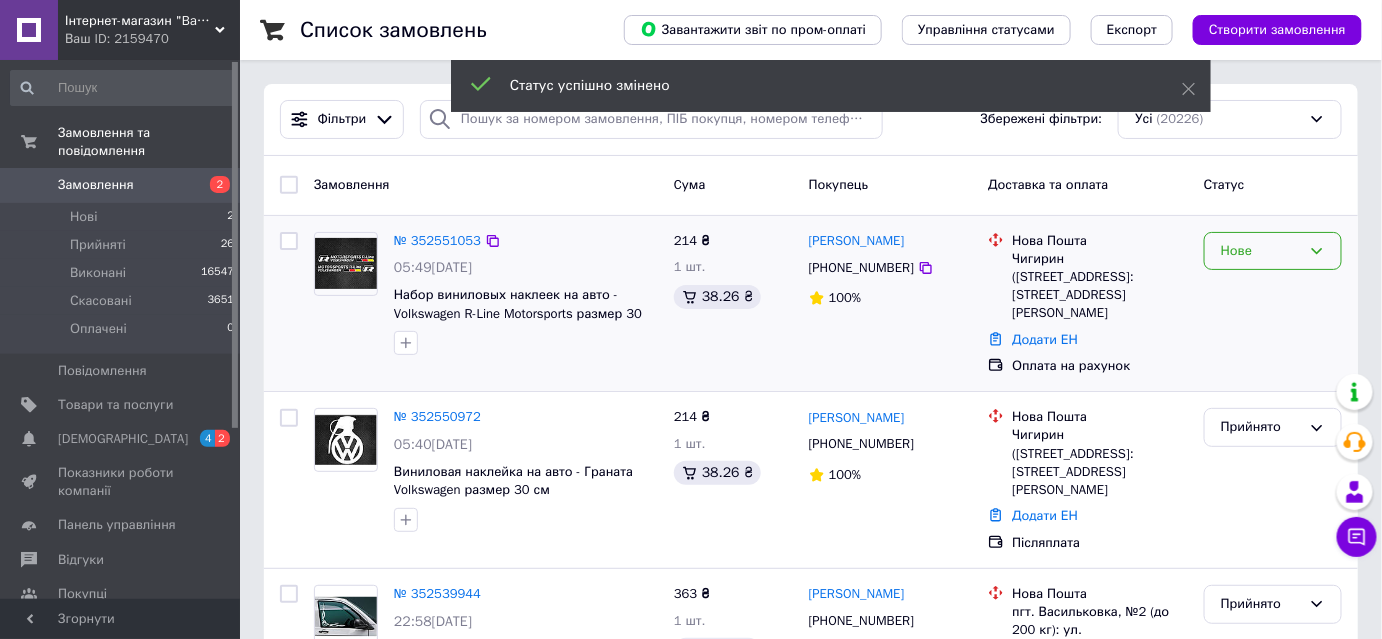 click on "Нове" at bounding box center [1261, 251] 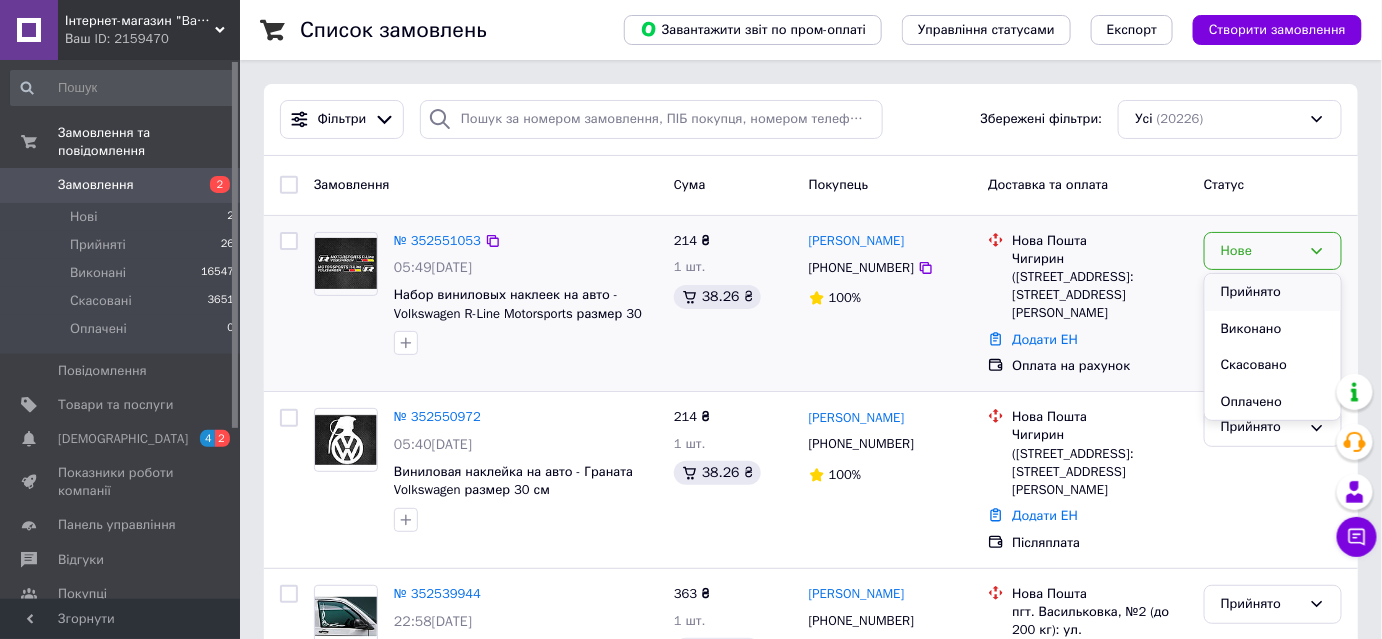 click on "Прийнято" at bounding box center (1273, 292) 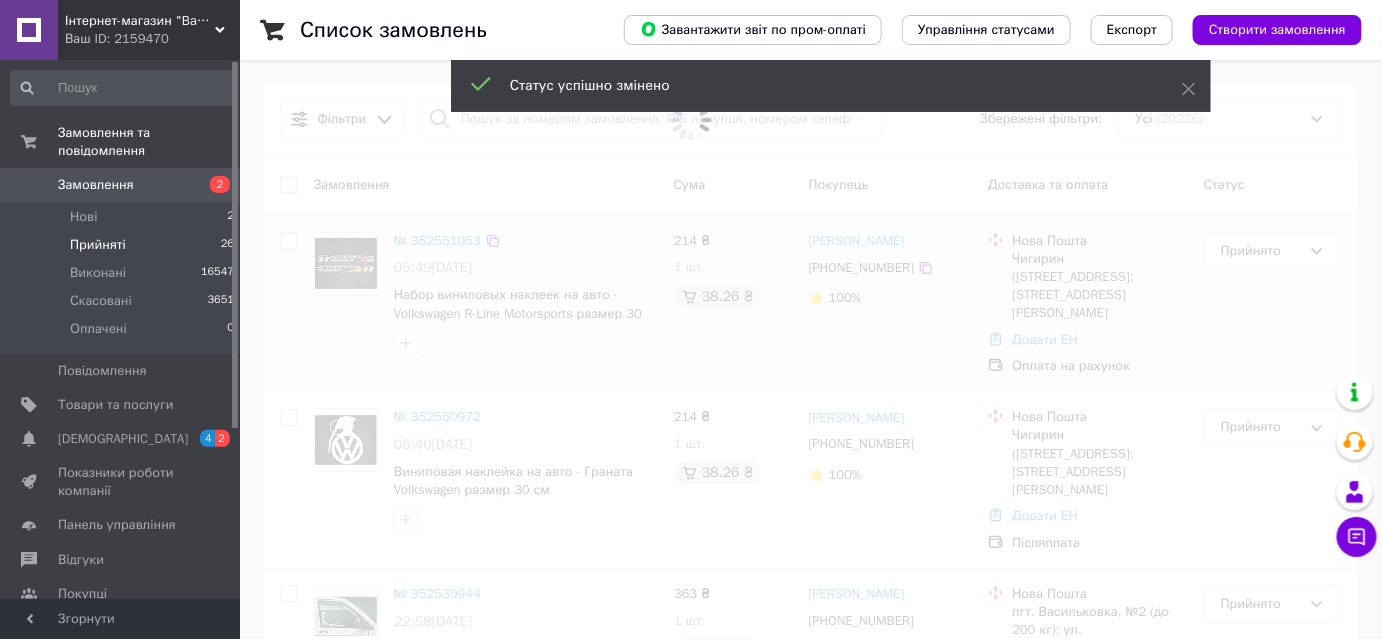 click on "Прийняті" at bounding box center (98, 245) 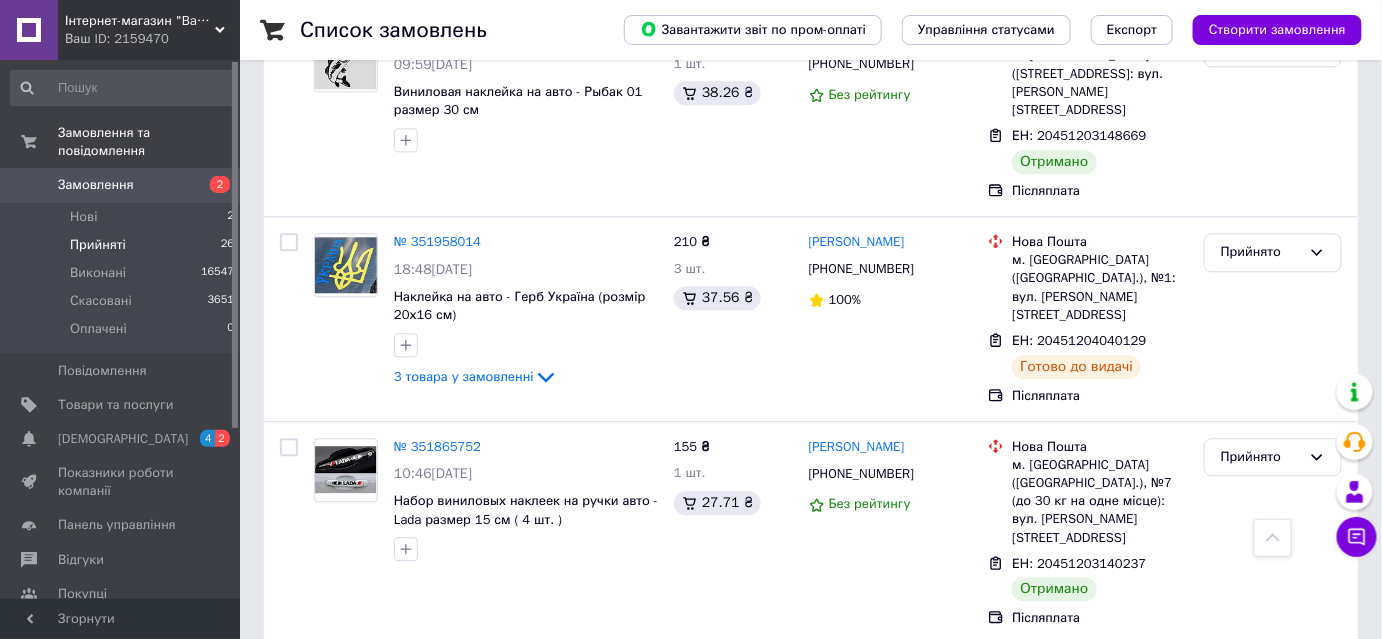 scroll, scrollTop: 4052, scrollLeft: 0, axis: vertical 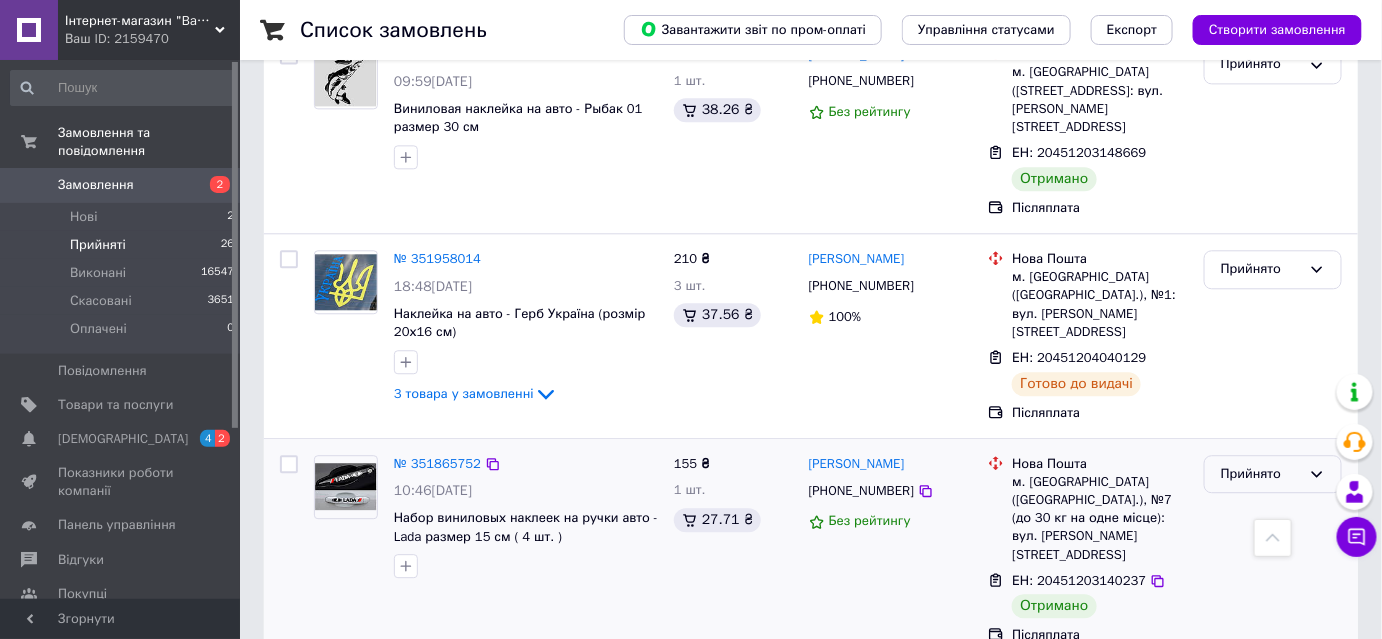 click on "Прийнято" at bounding box center [1261, 474] 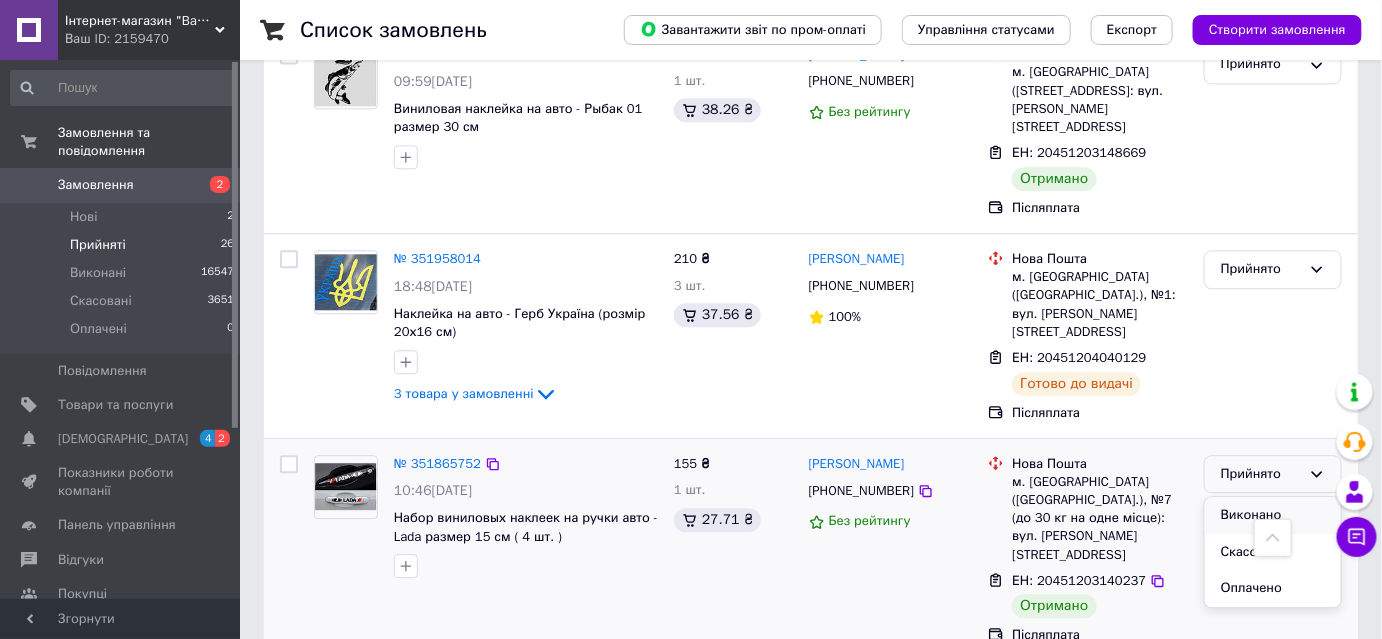 click on "Виконано" at bounding box center [1273, 515] 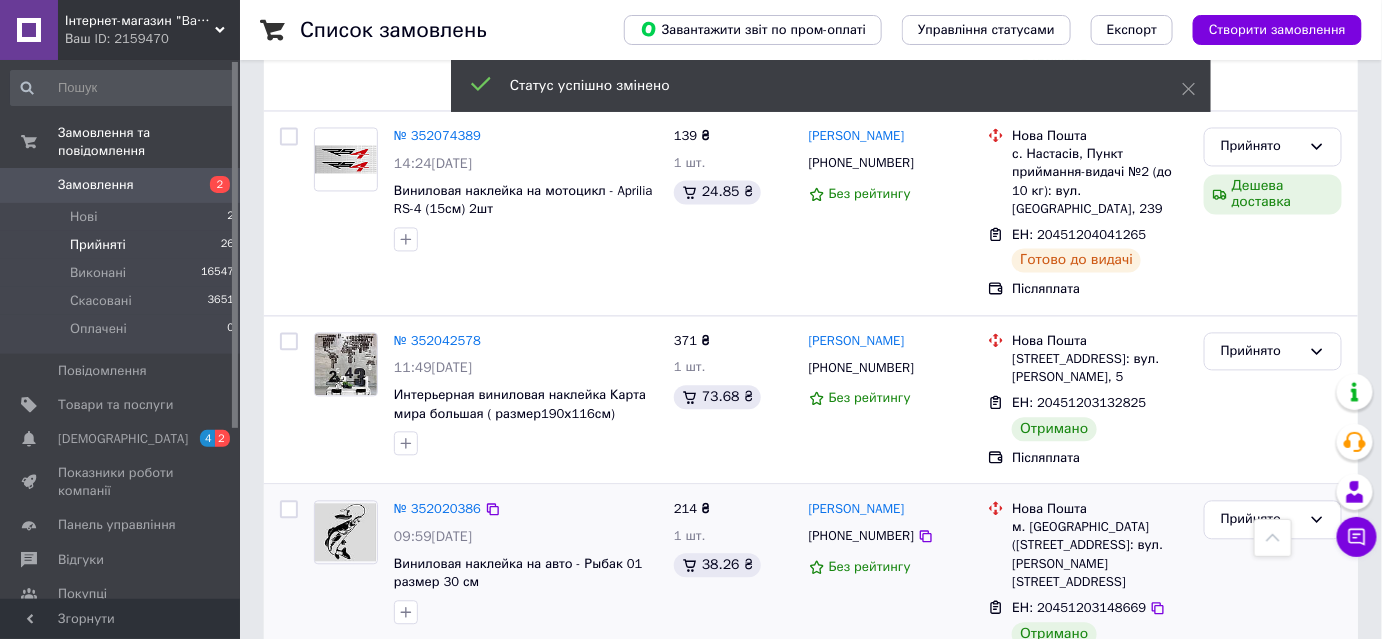 scroll, scrollTop: 3664, scrollLeft: 0, axis: vertical 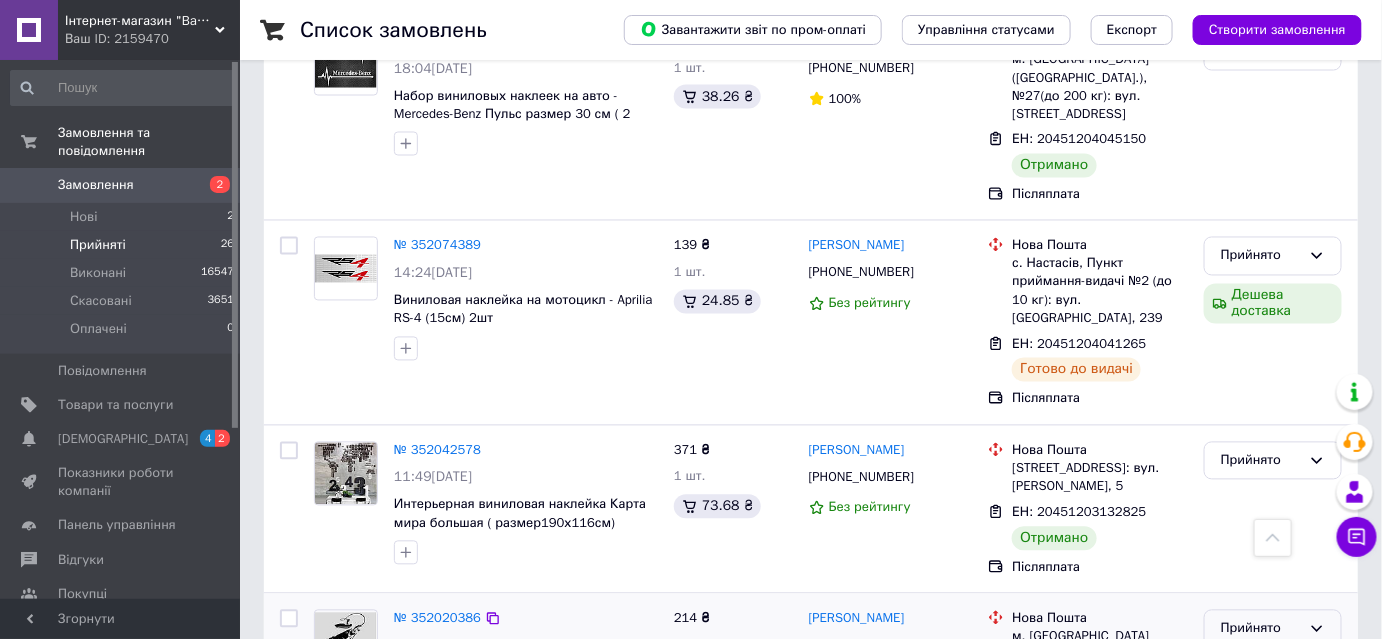 click on "Прийнято" at bounding box center (1273, 629) 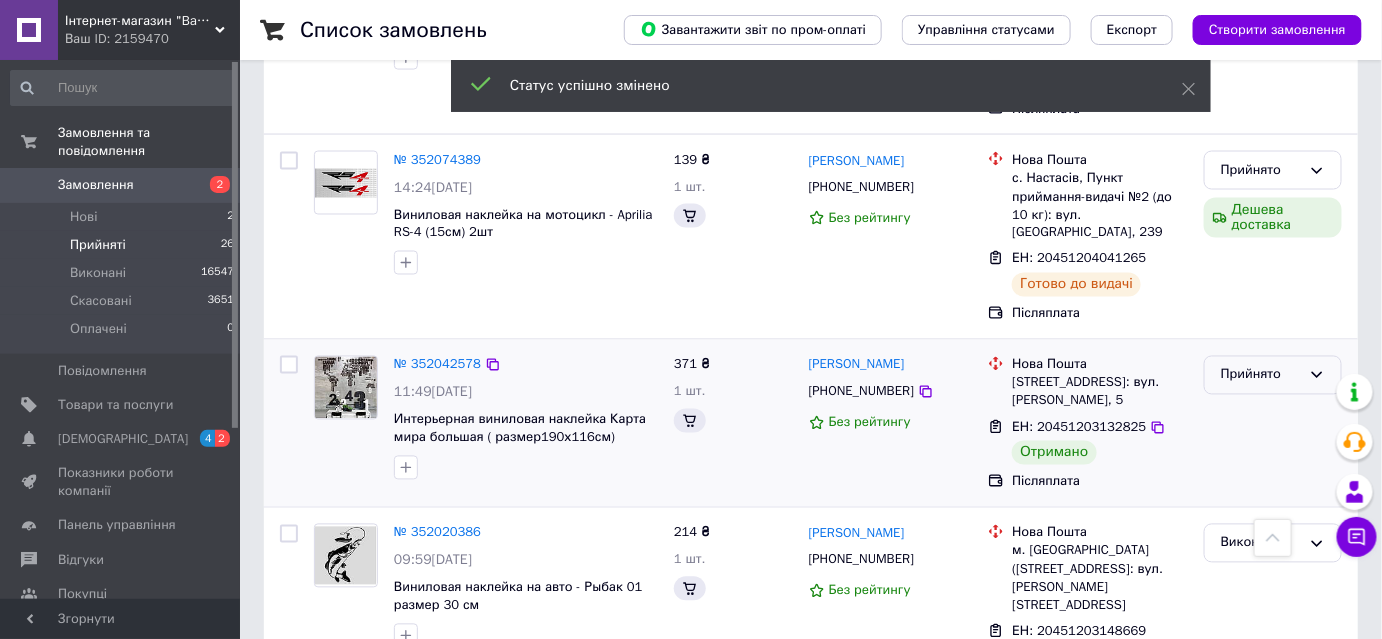scroll, scrollTop: 3415, scrollLeft: 0, axis: vertical 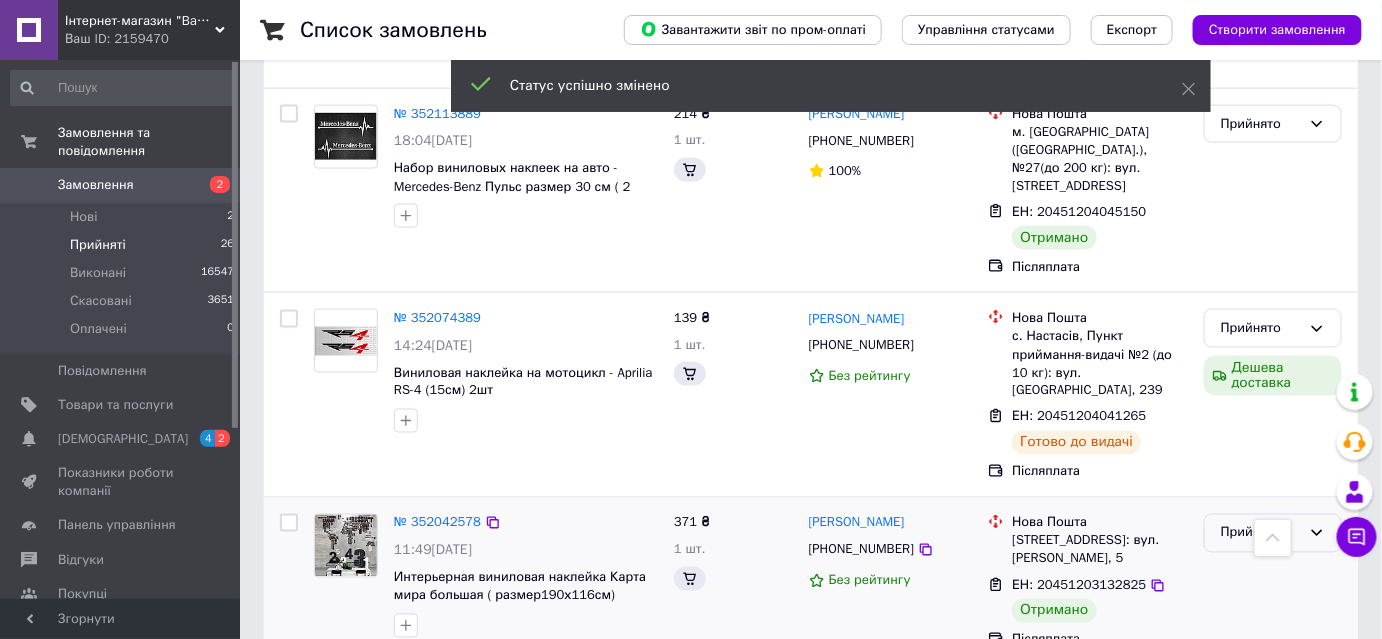 click on "Прийнято" at bounding box center (1261, 533) 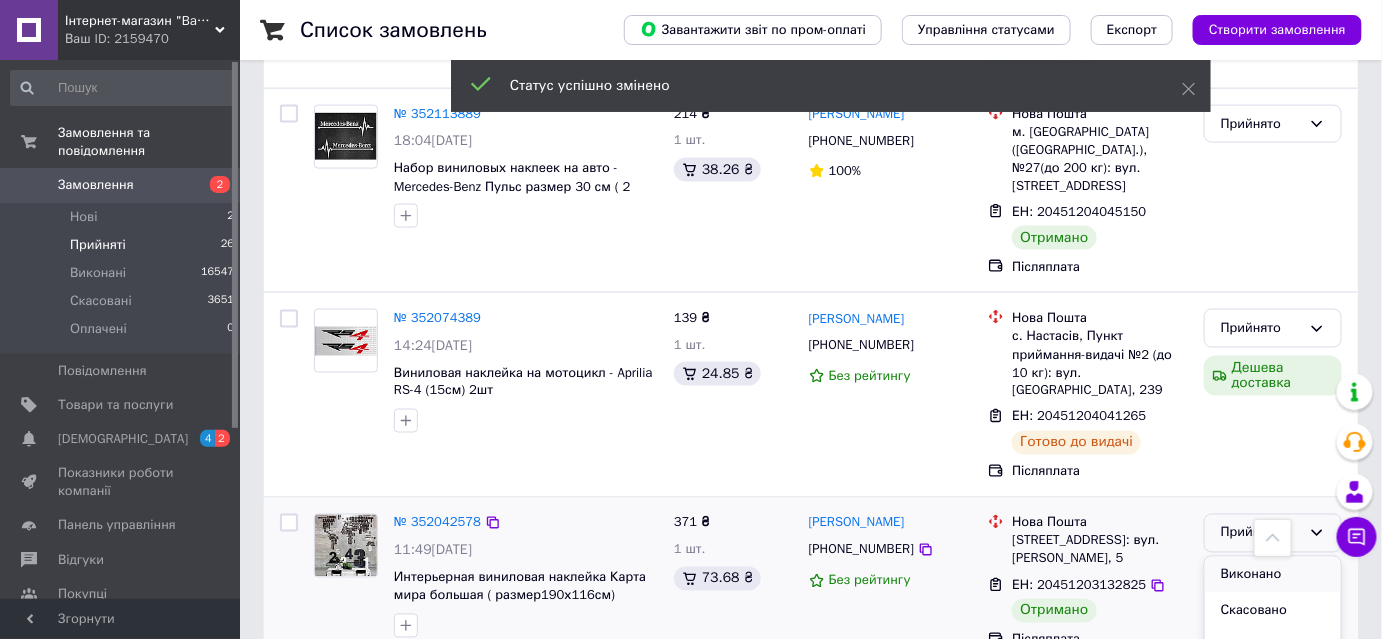 click on "Виконано" at bounding box center (1273, 575) 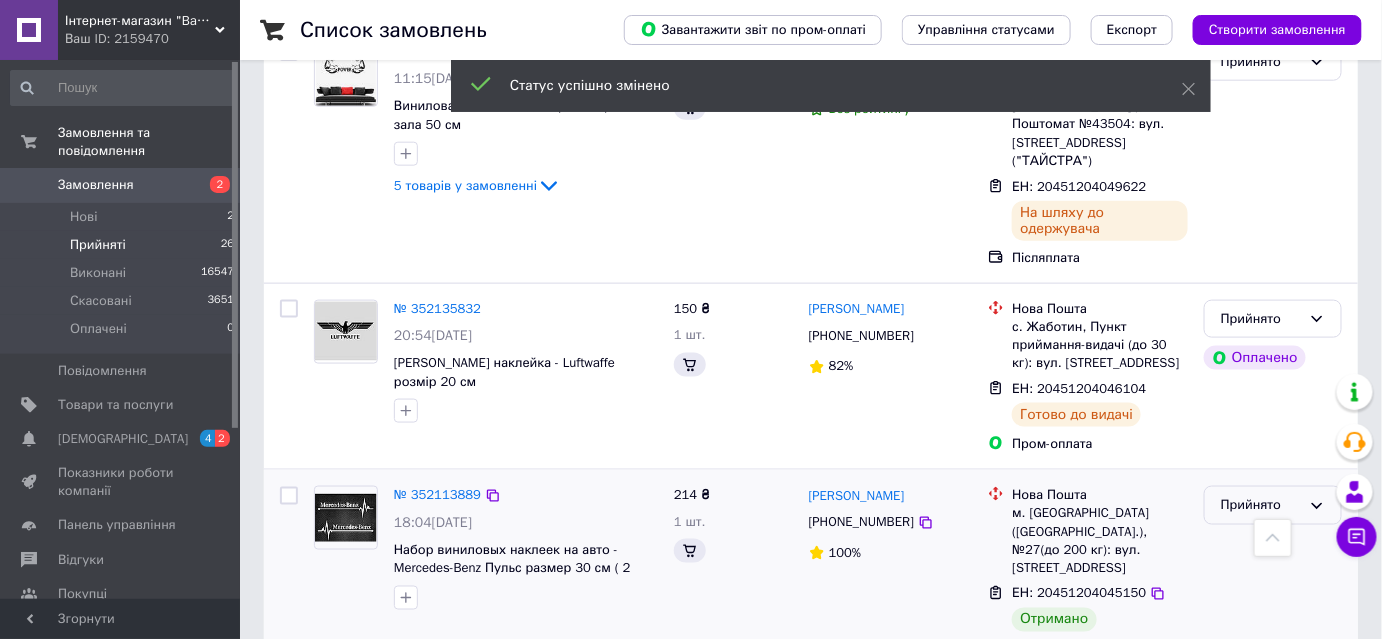 click on "Прийнято" at bounding box center [1261, 505] 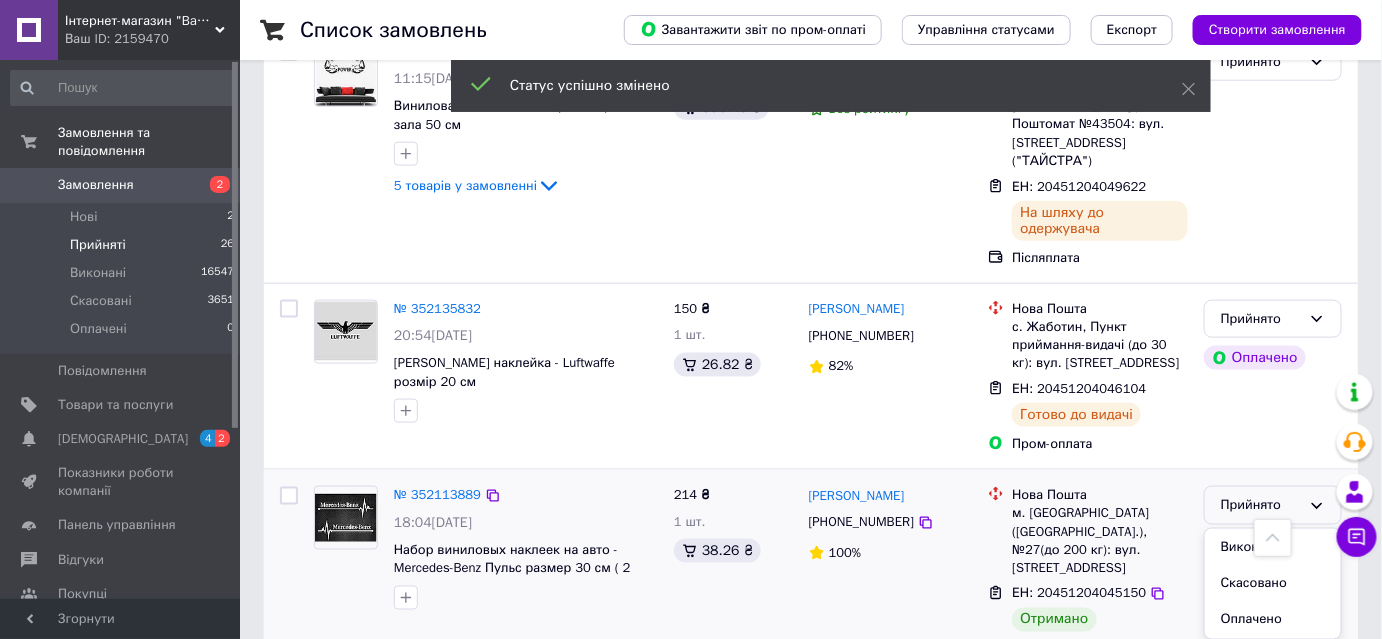 drag, startPoint x: 1250, startPoint y: 276, endPoint x: 1239, endPoint y: 278, distance: 11.18034 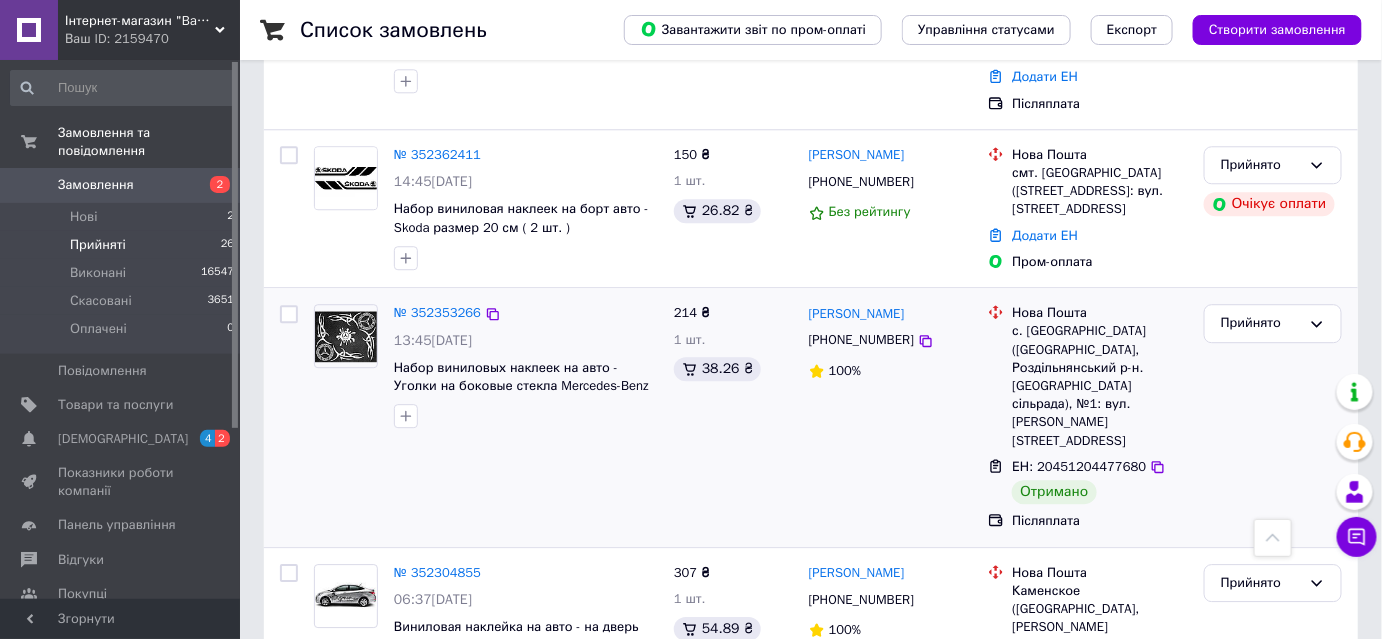 scroll, scrollTop: 1664, scrollLeft: 0, axis: vertical 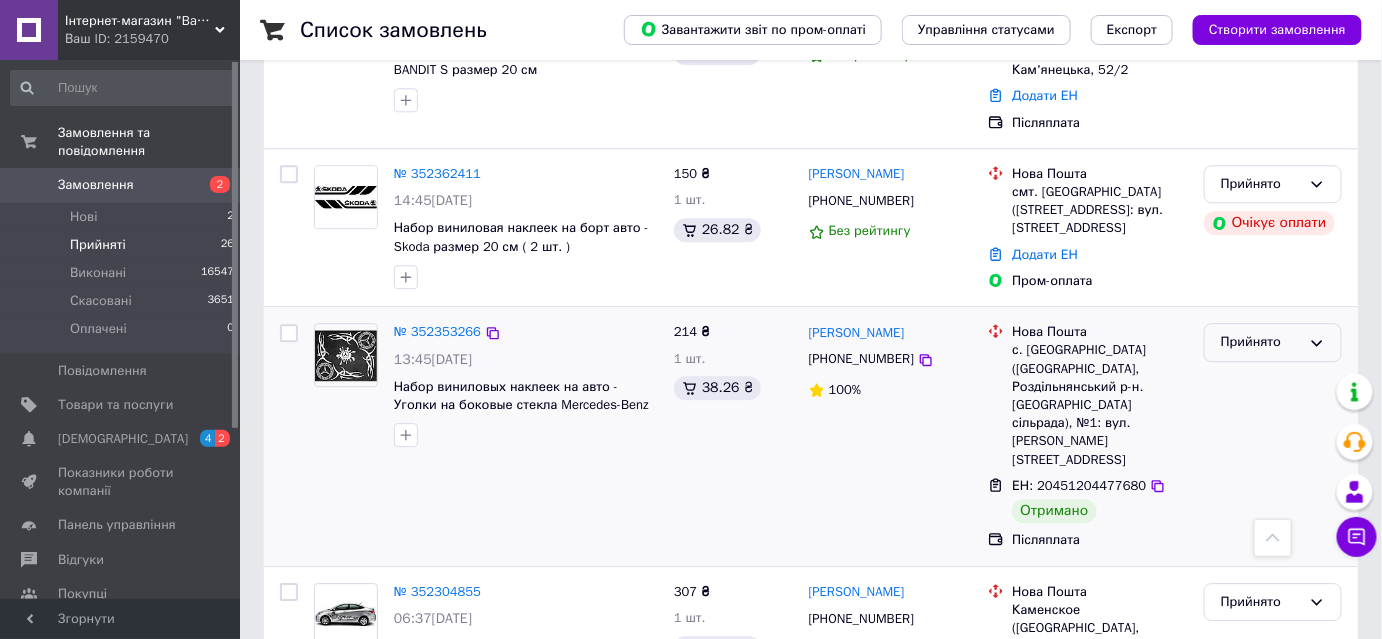 click 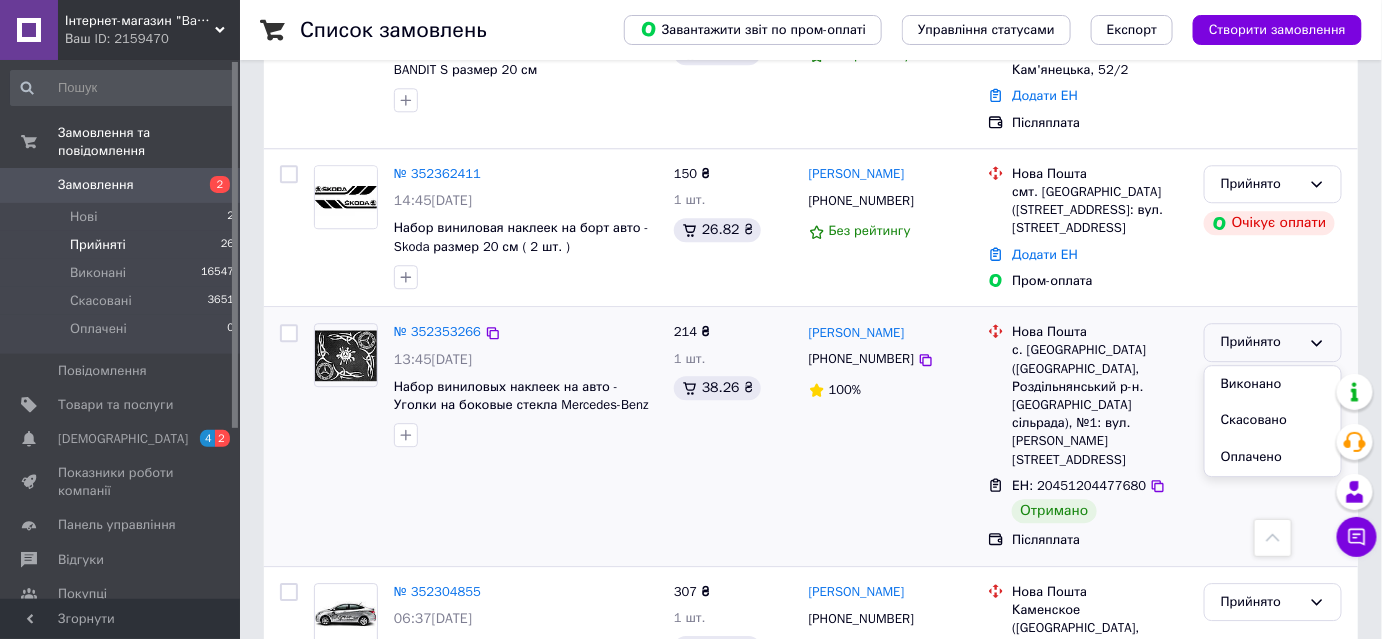 drag, startPoint x: 1264, startPoint y: 280, endPoint x: 1251, endPoint y: 282, distance: 13.152946 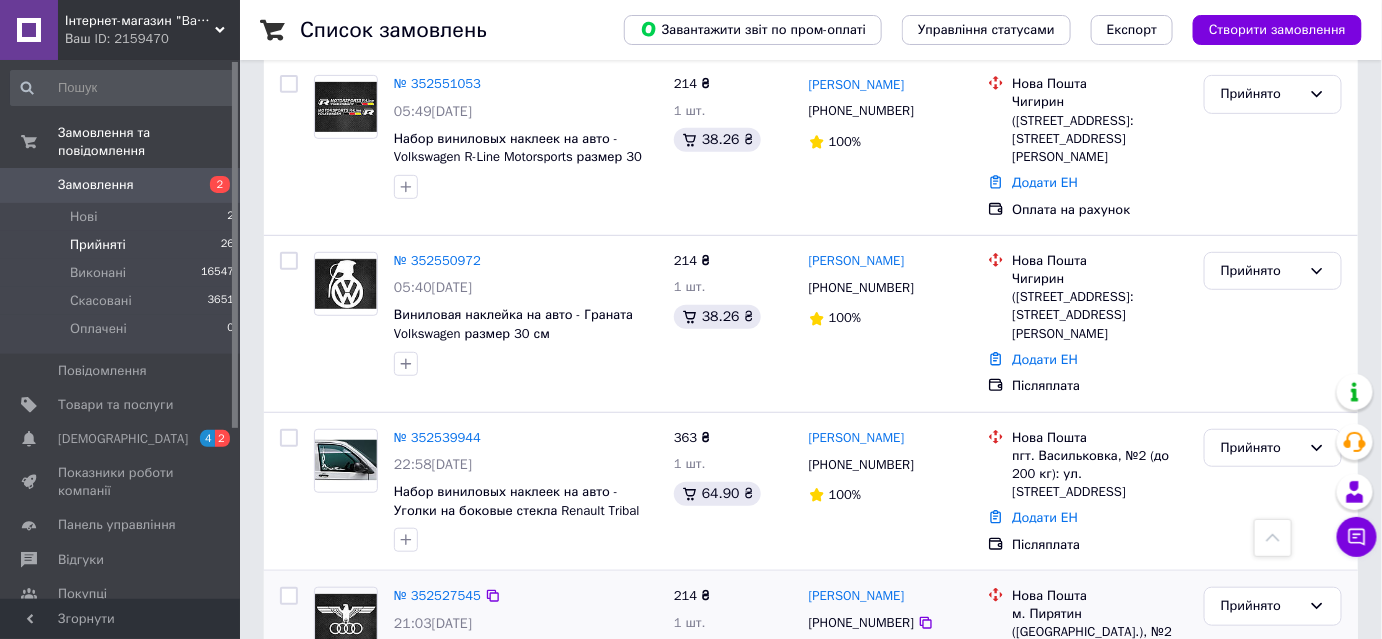 scroll, scrollTop: 186, scrollLeft: 0, axis: vertical 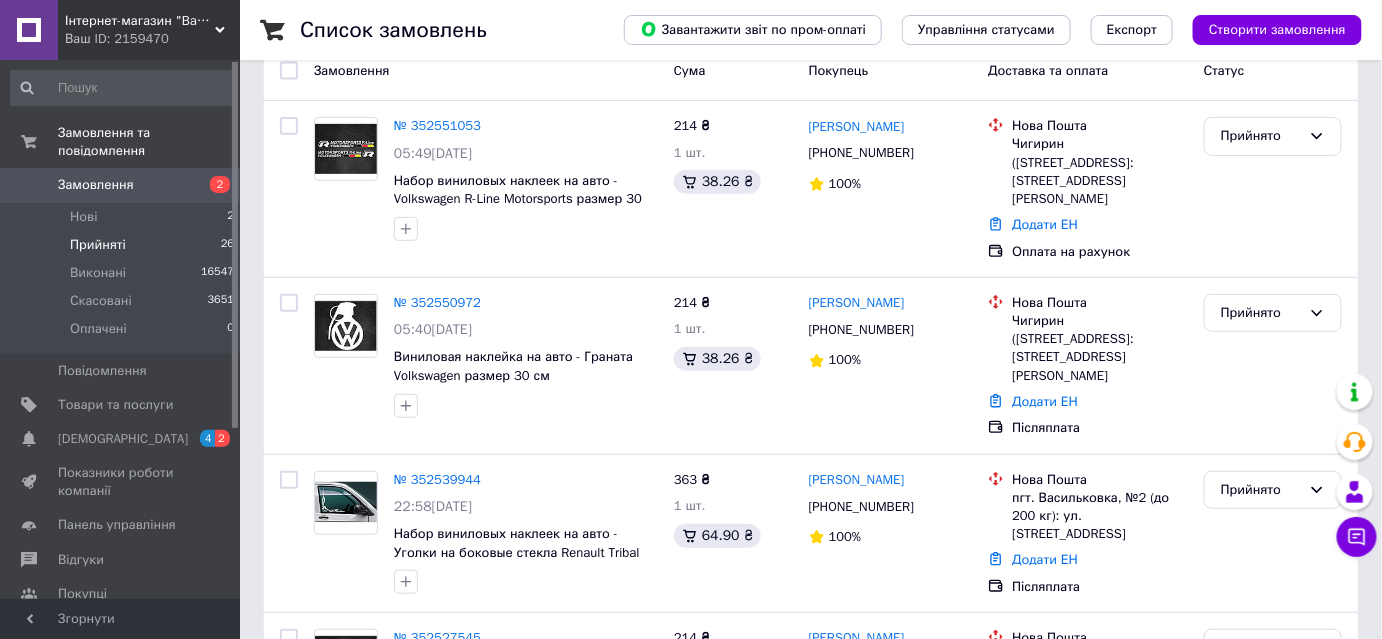 click on "[DEMOGRAPHIC_DATA]" at bounding box center (123, 439) 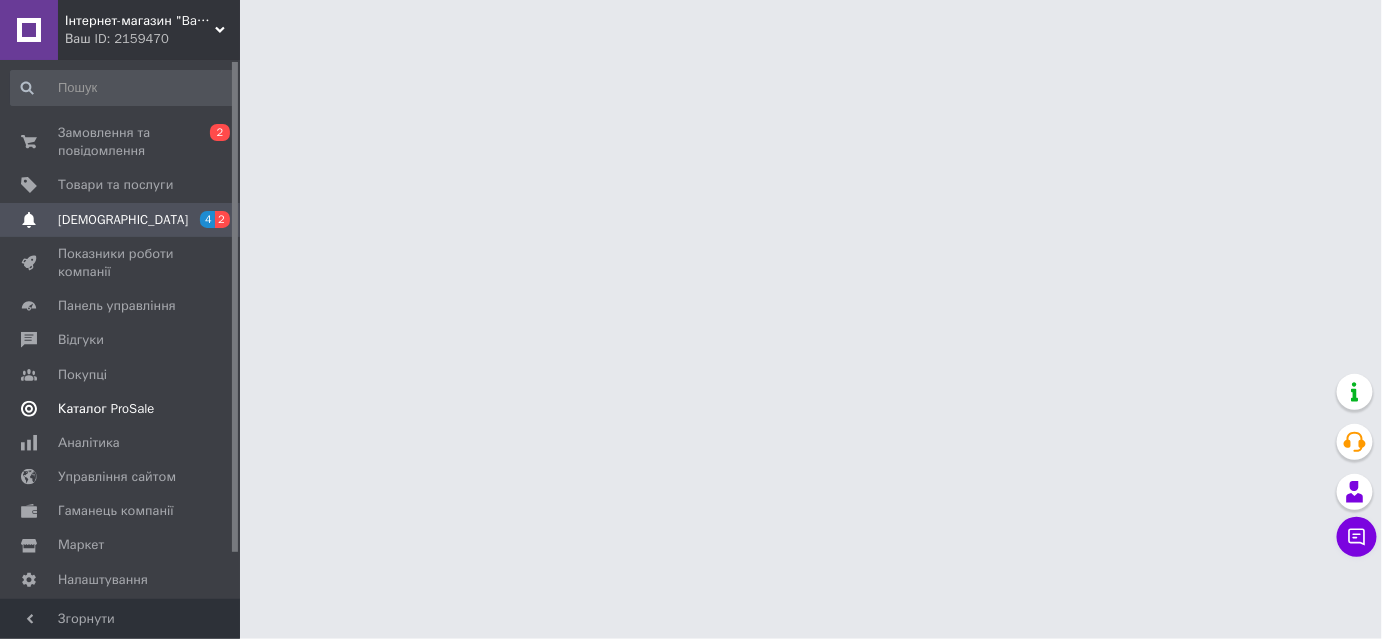 scroll, scrollTop: 0, scrollLeft: 0, axis: both 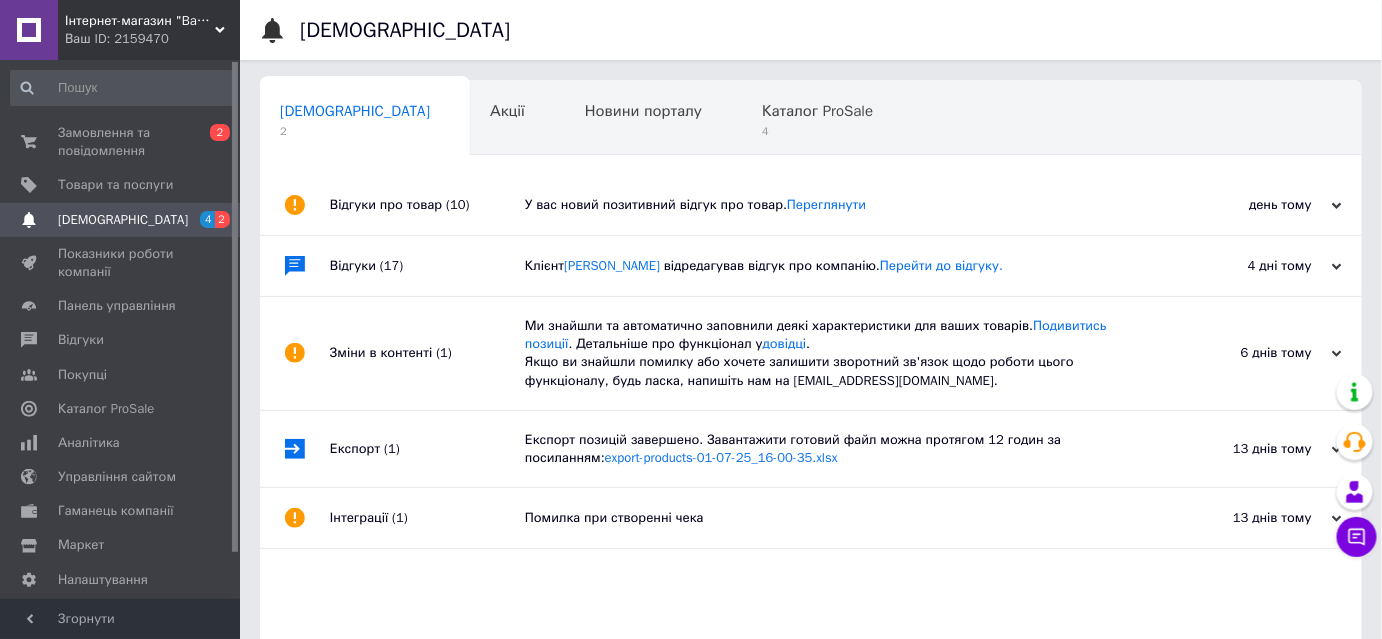 click on "У вас новий позитивний відгук про товар.  Переглянути" at bounding box center [833, 205] 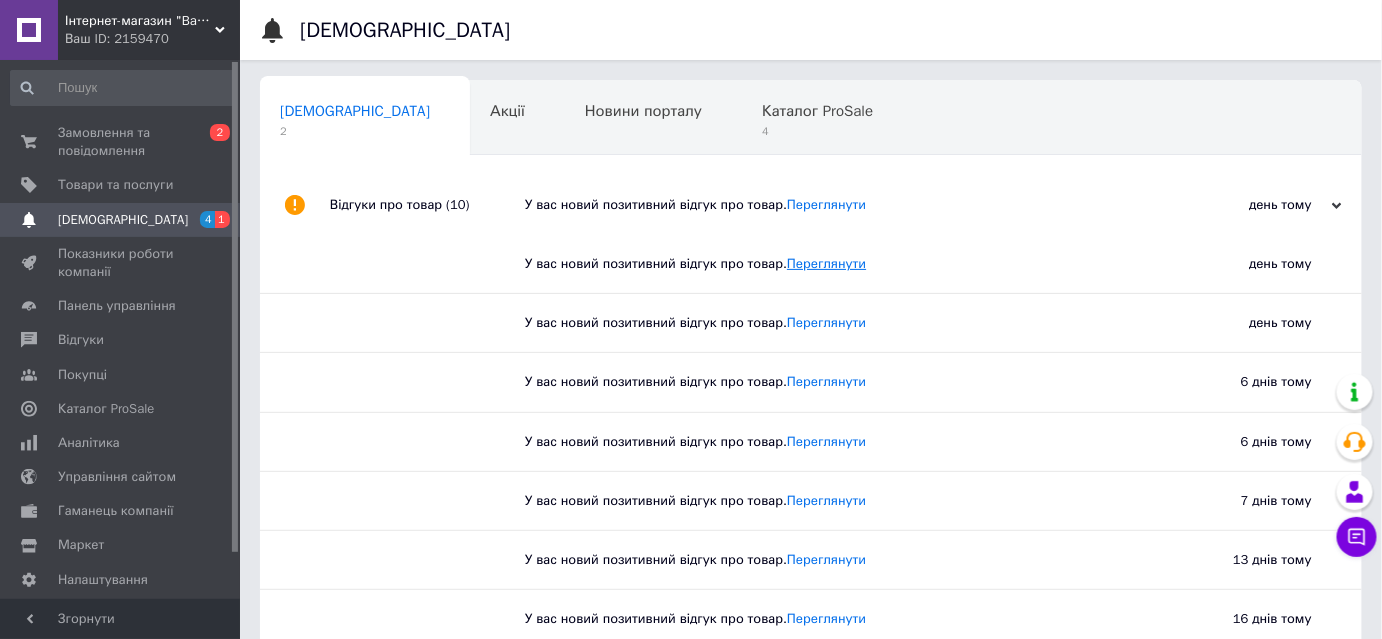 click on "Переглянути" at bounding box center [826, 263] 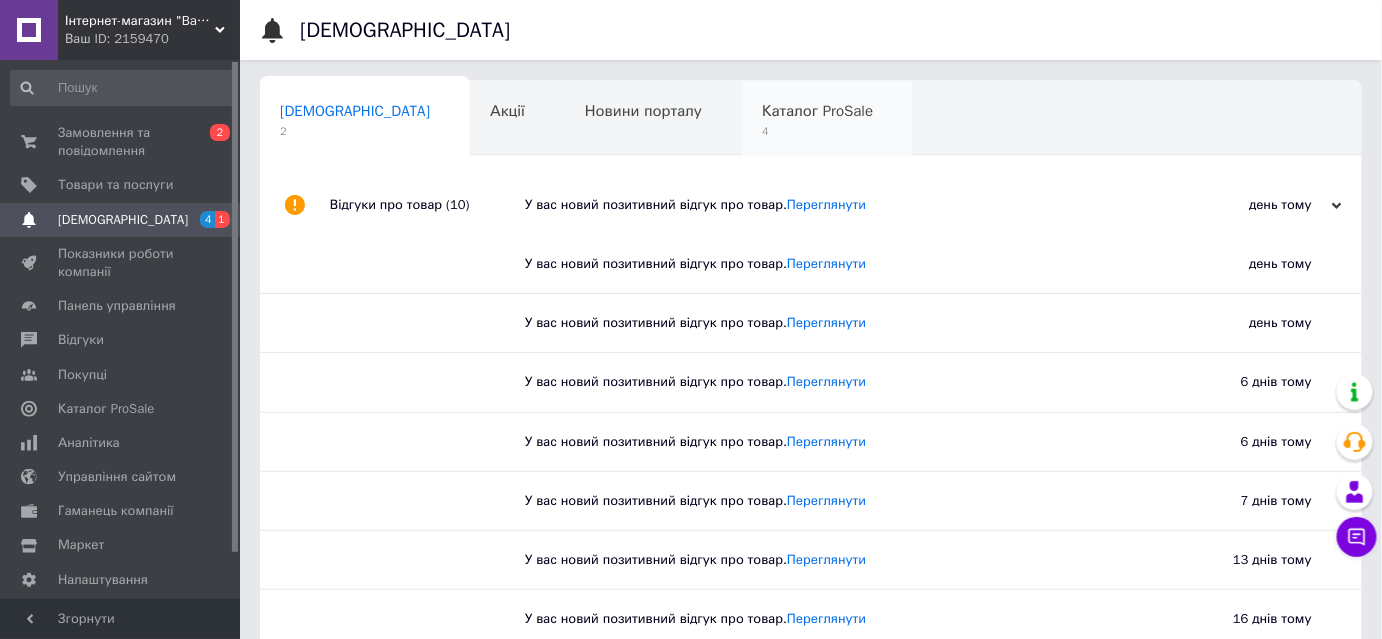click on "Каталог ProSale 4" at bounding box center (827, 119) 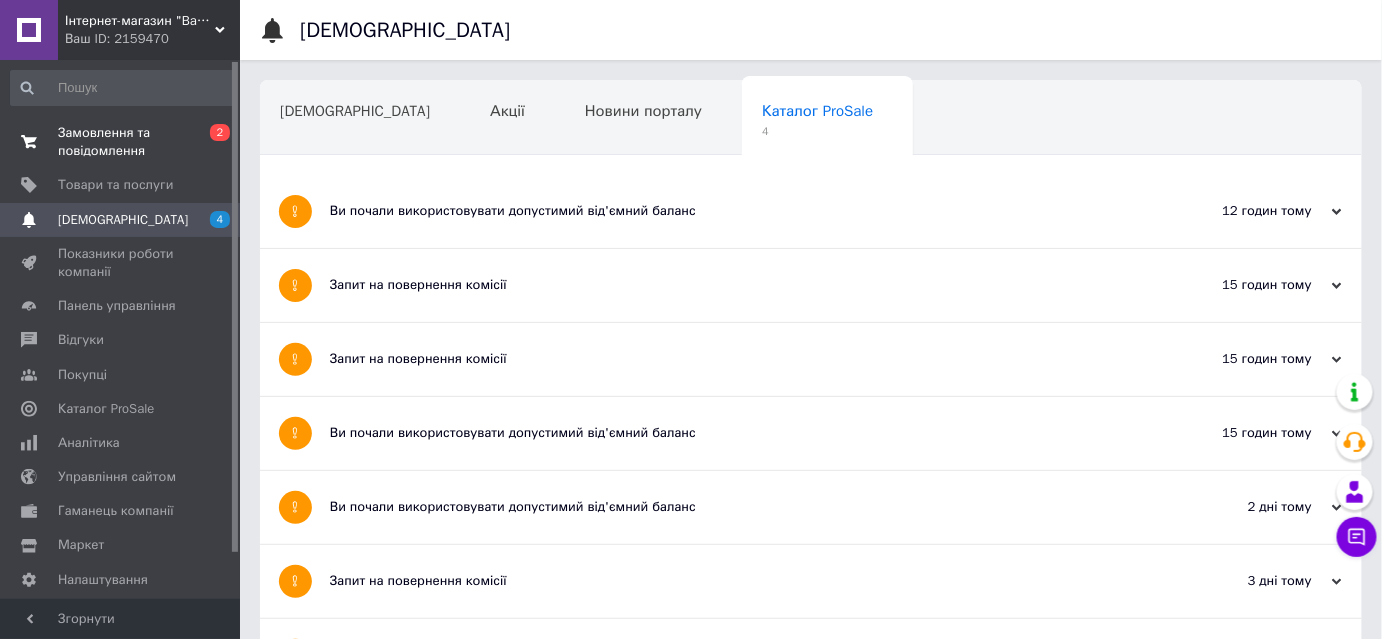 click on "Замовлення та повідомлення" at bounding box center (121, 142) 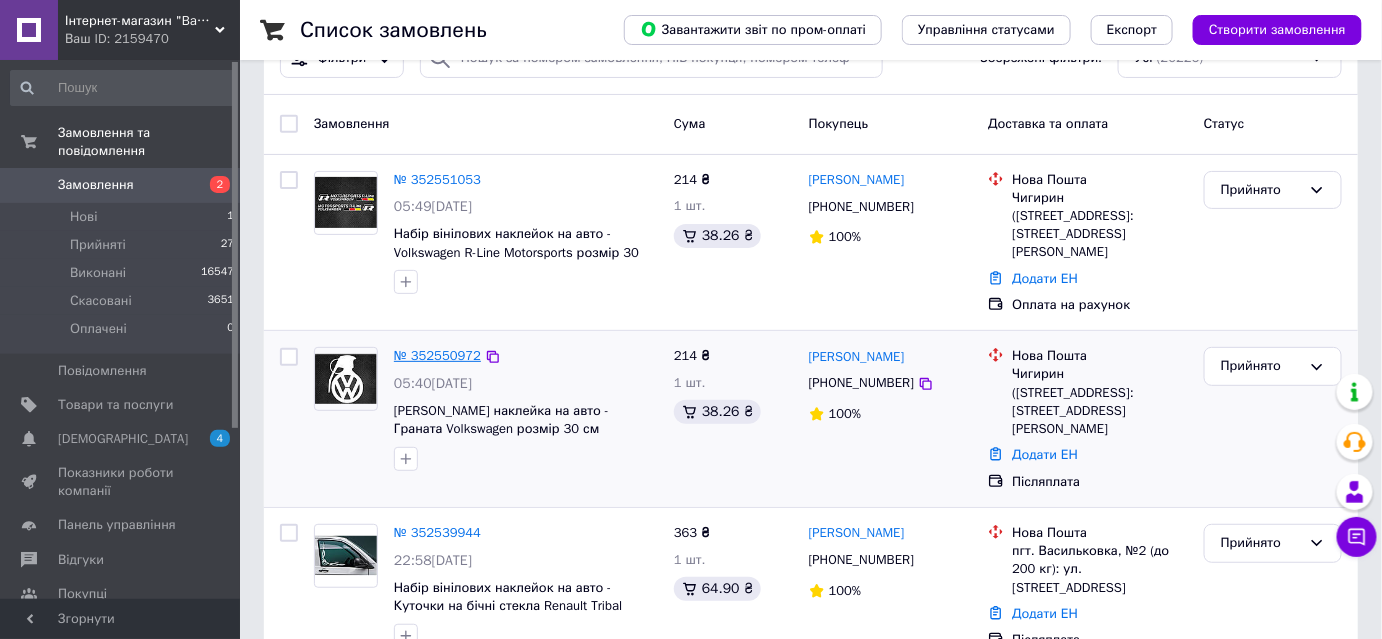 scroll, scrollTop: 181, scrollLeft: 0, axis: vertical 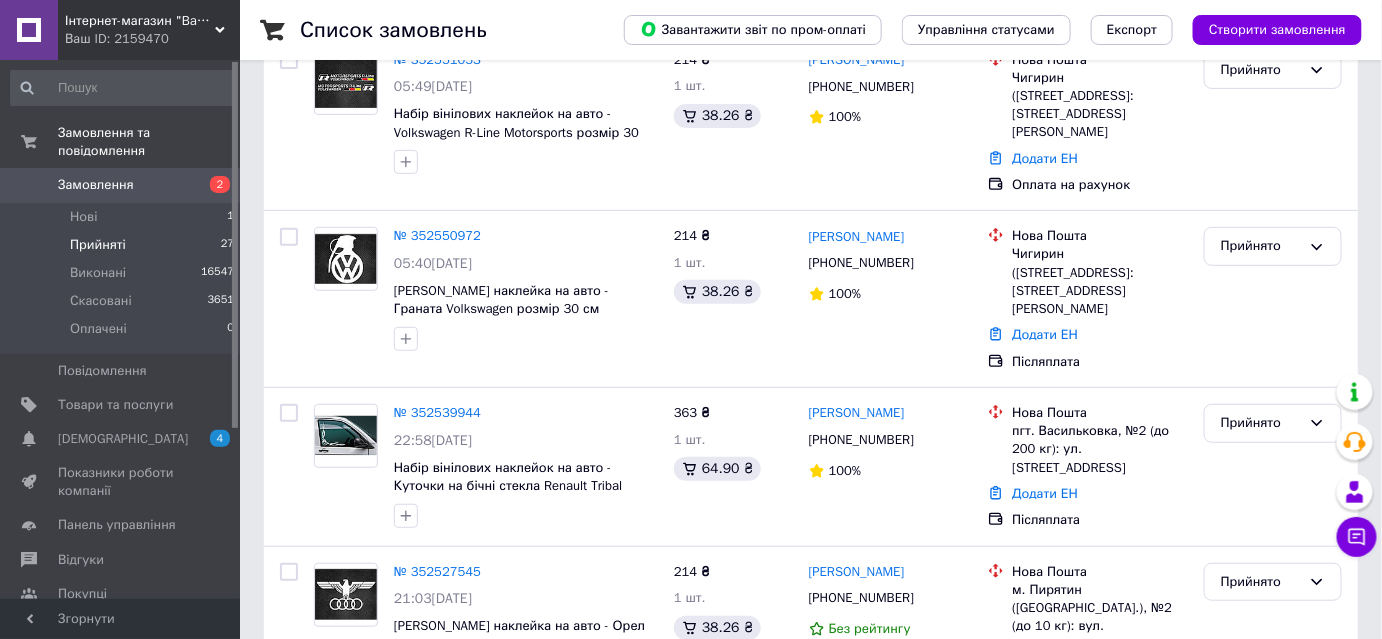 click on "Прийняті" at bounding box center (98, 245) 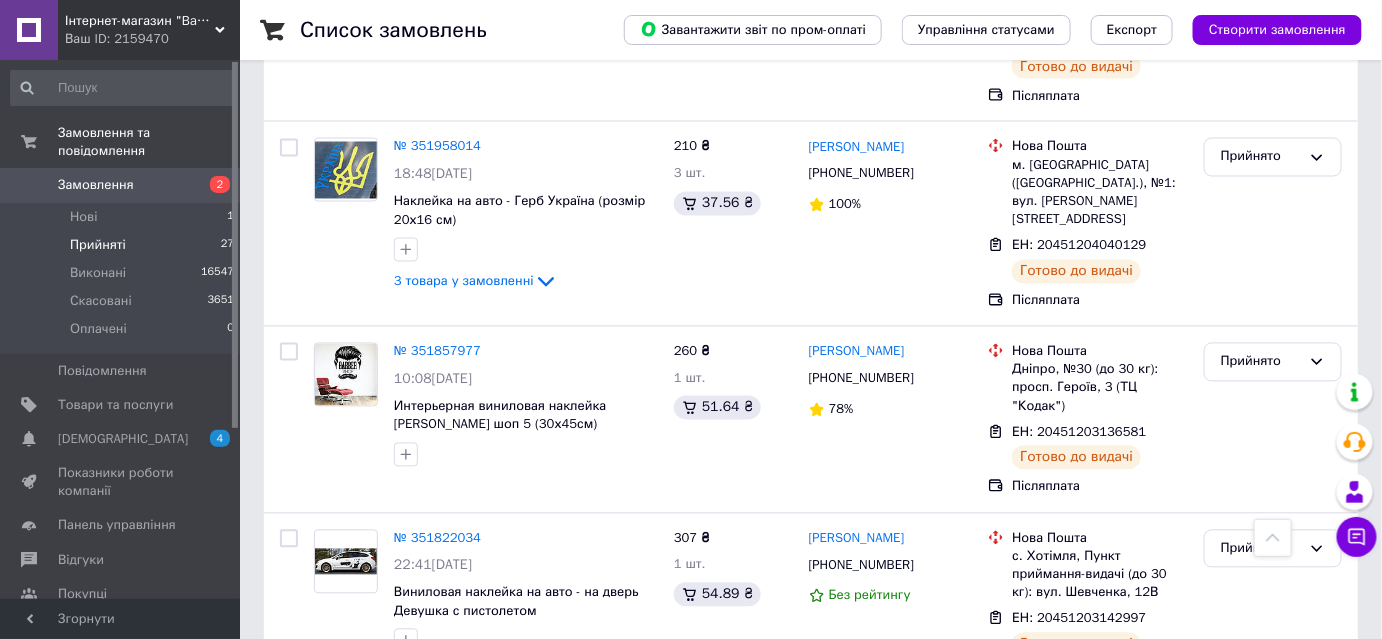 scroll, scrollTop: 3710, scrollLeft: 0, axis: vertical 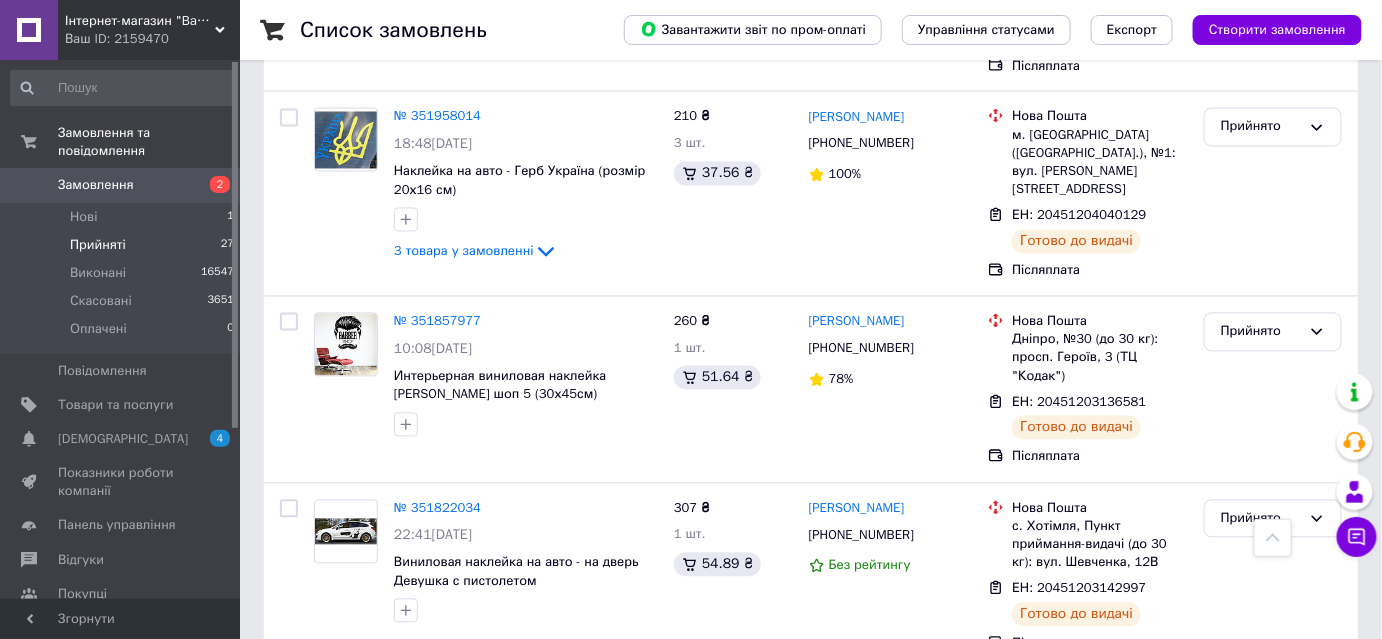 click on "№ 351096636" at bounding box center [437, 694] 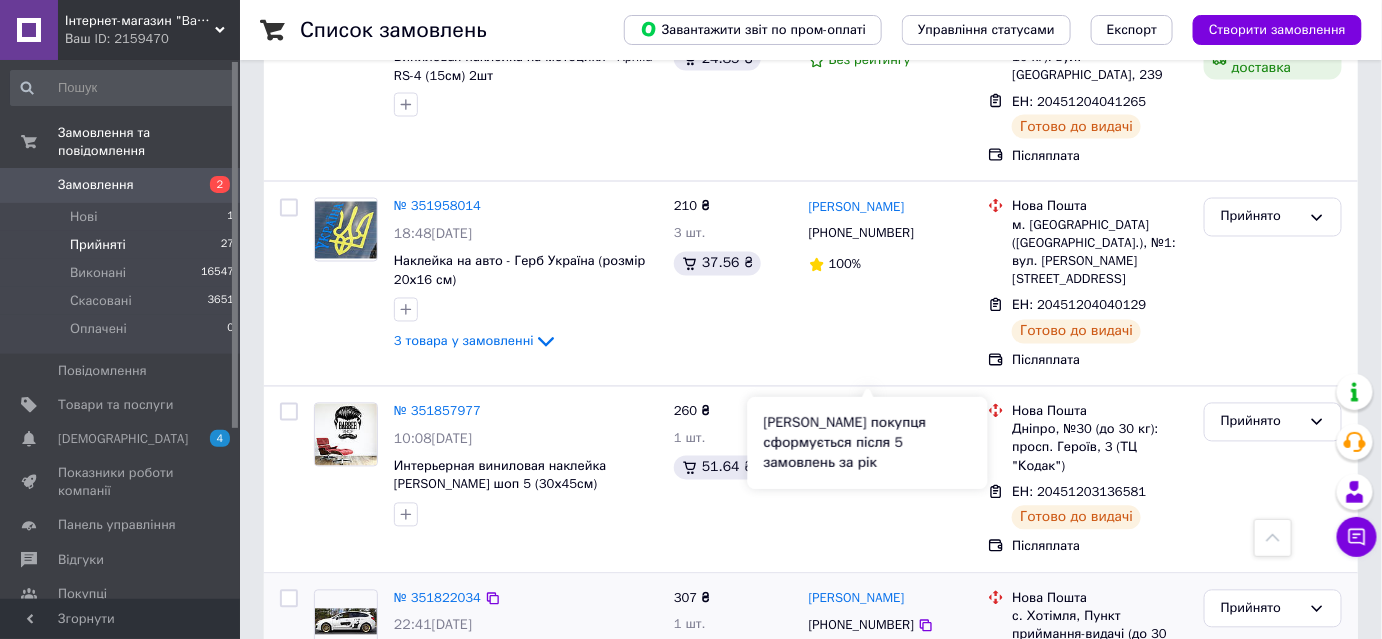 scroll, scrollTop: 3619, scrollLeft: 0, axis: vertical 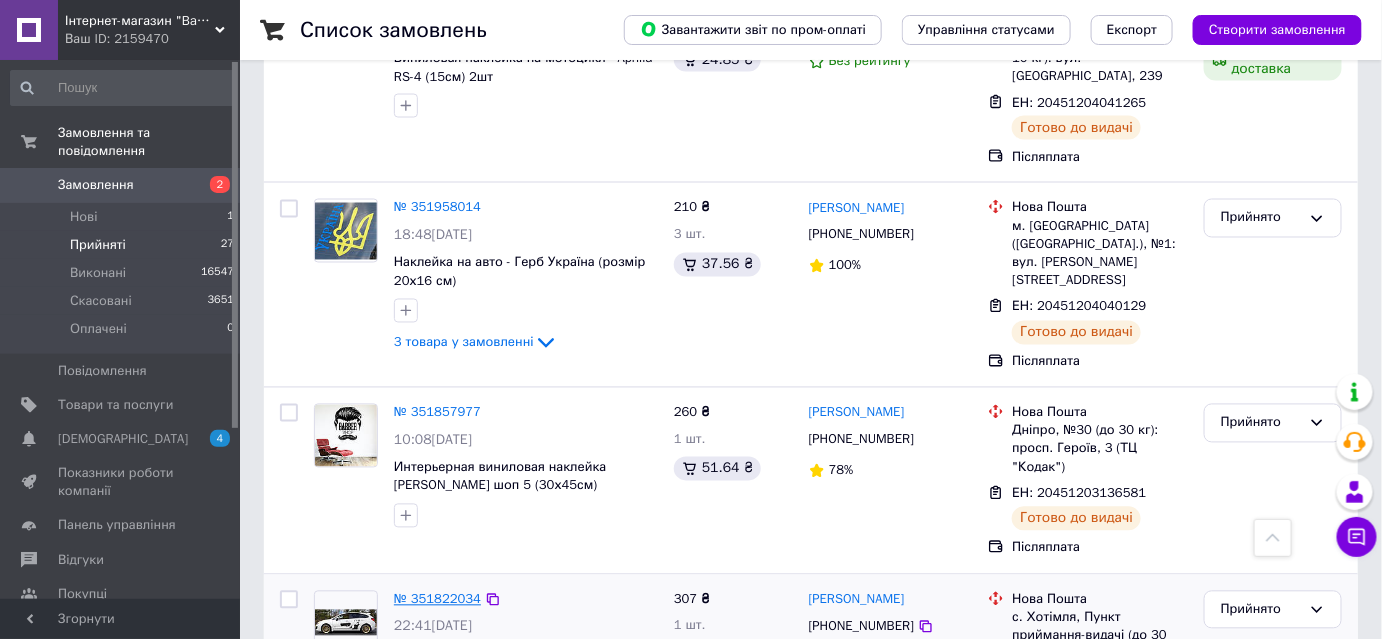 click on "№ 351822034" at bounding box center (437, 599) 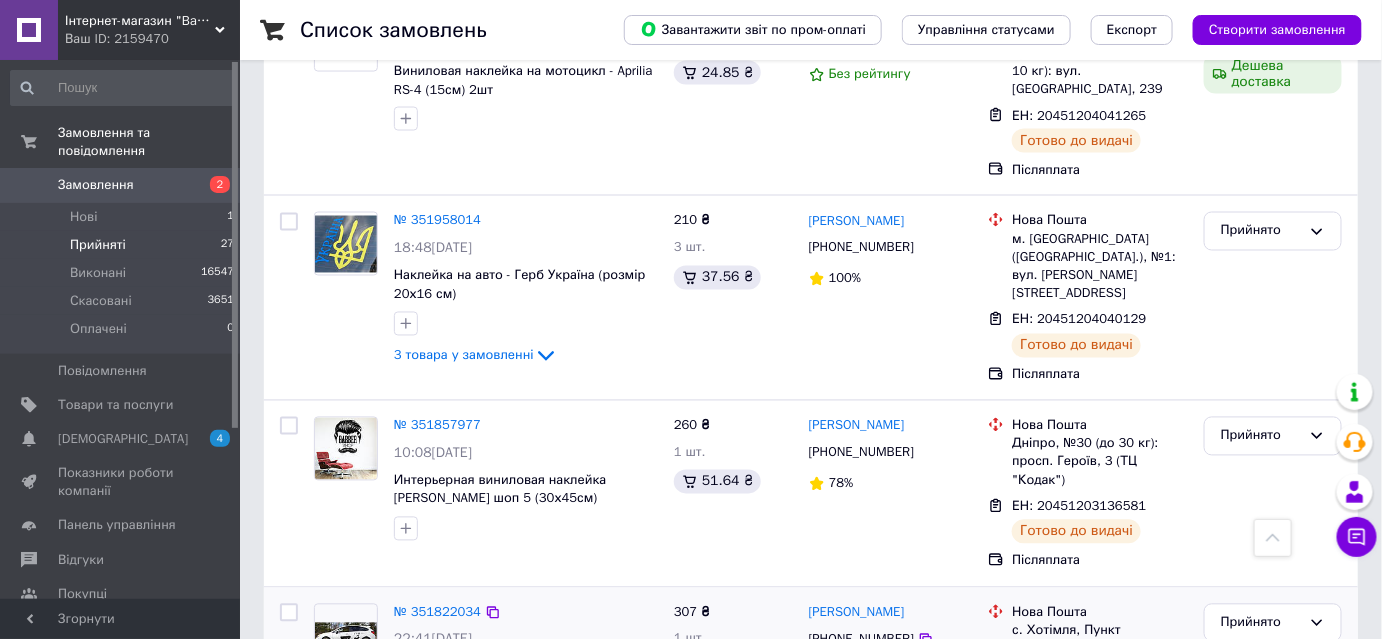 scroll, scrollTop: 3528, scrollLeft: 0, axis: vertical 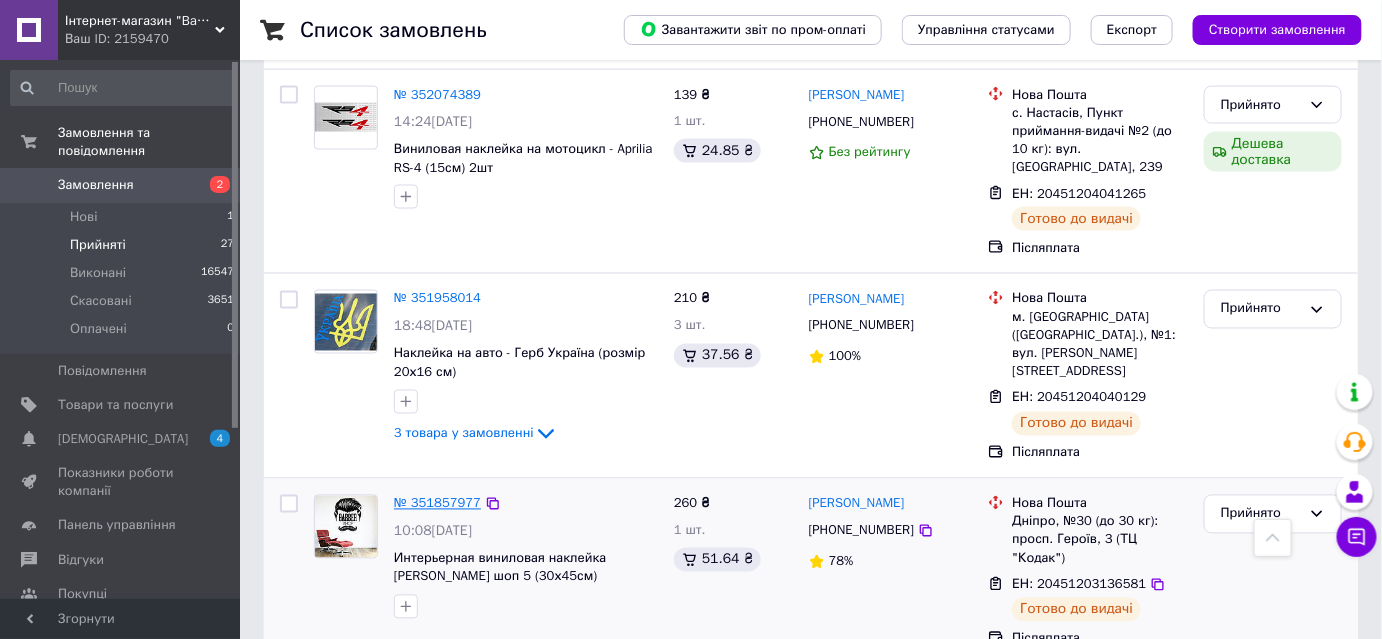 click on "№ 351857977" at bounding box center [437, 503] 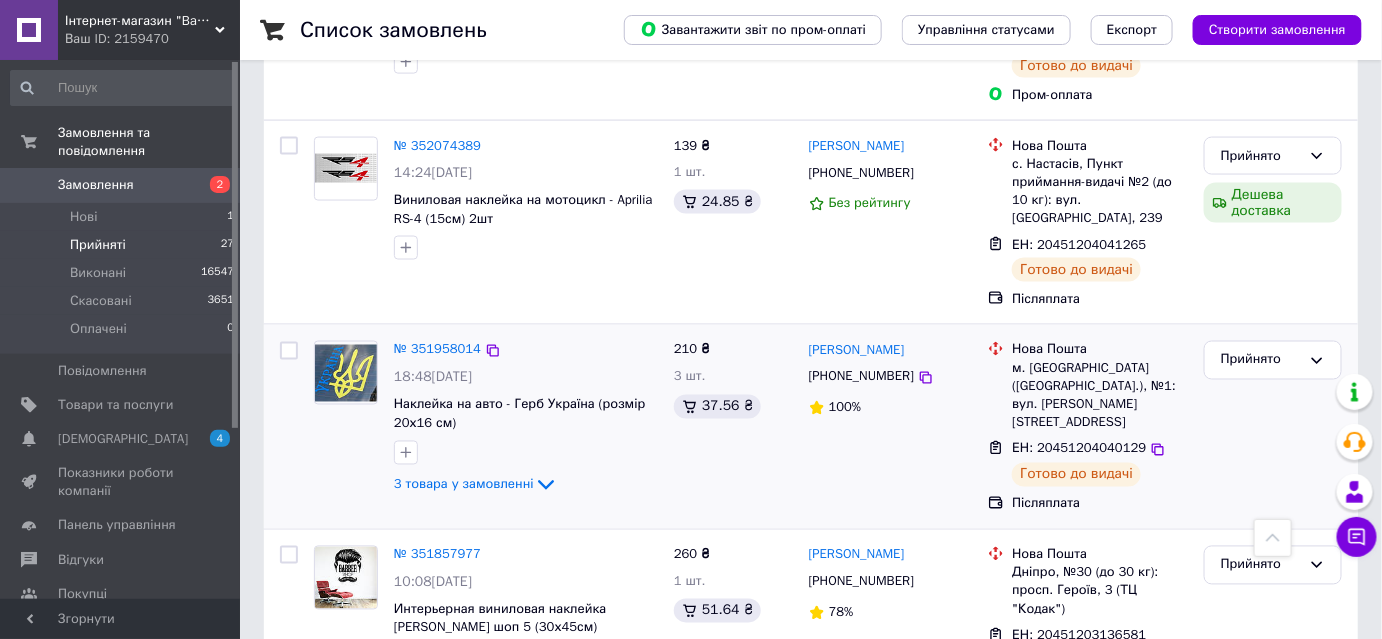 scroll, scrollTop: 3437, scrollLeft: 0, axis: vertical 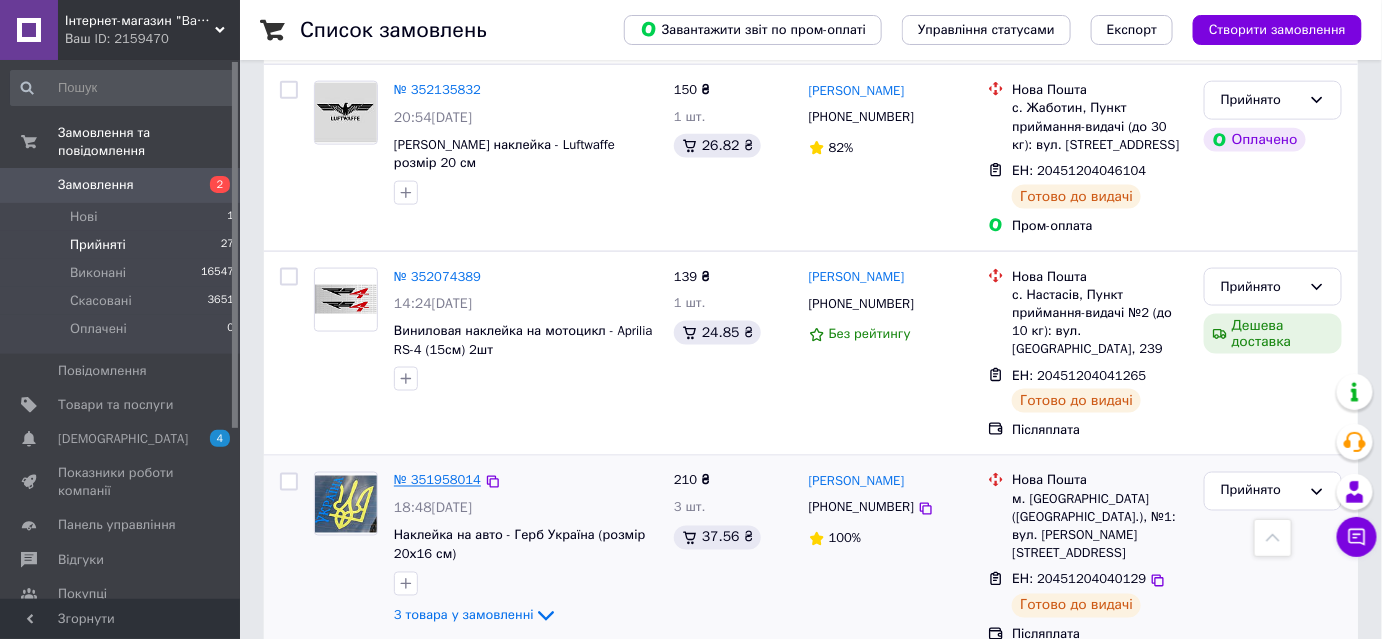 click on "№ 351958014" at bounding box center (437, 480) 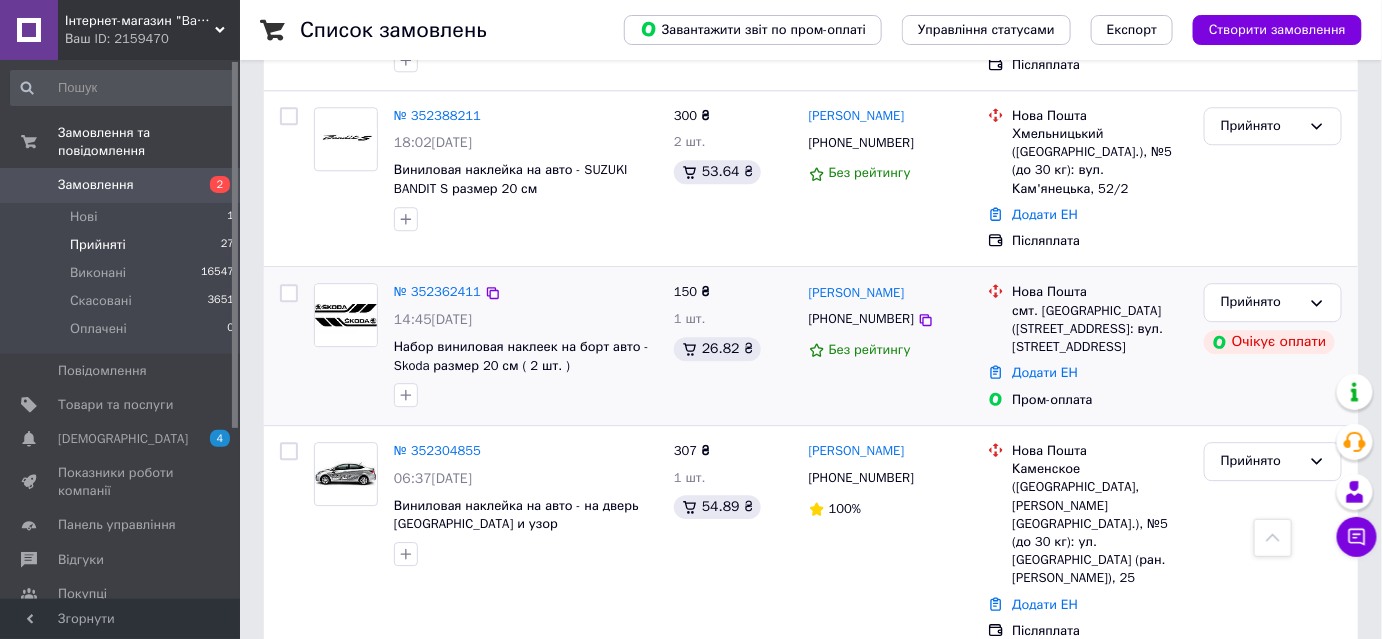 scroll, scrollTop: 1892, scrollLeft: 0, axis: vertical 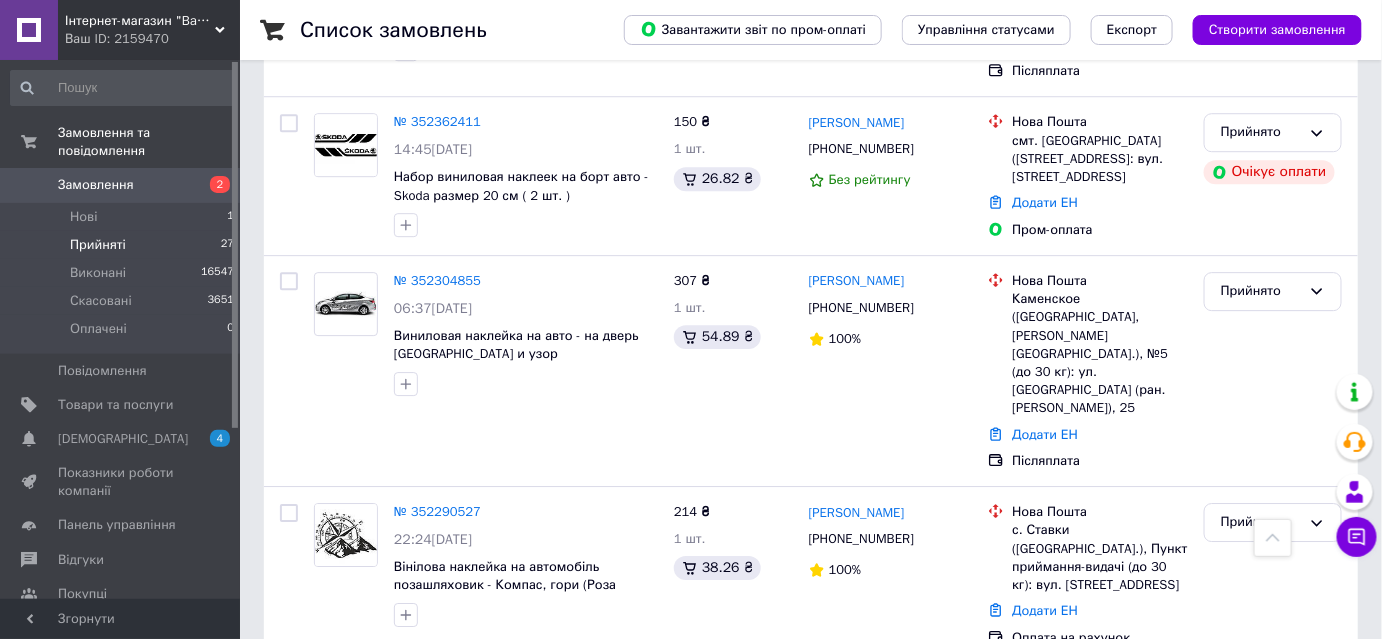 click at bounding box center [289, 689] 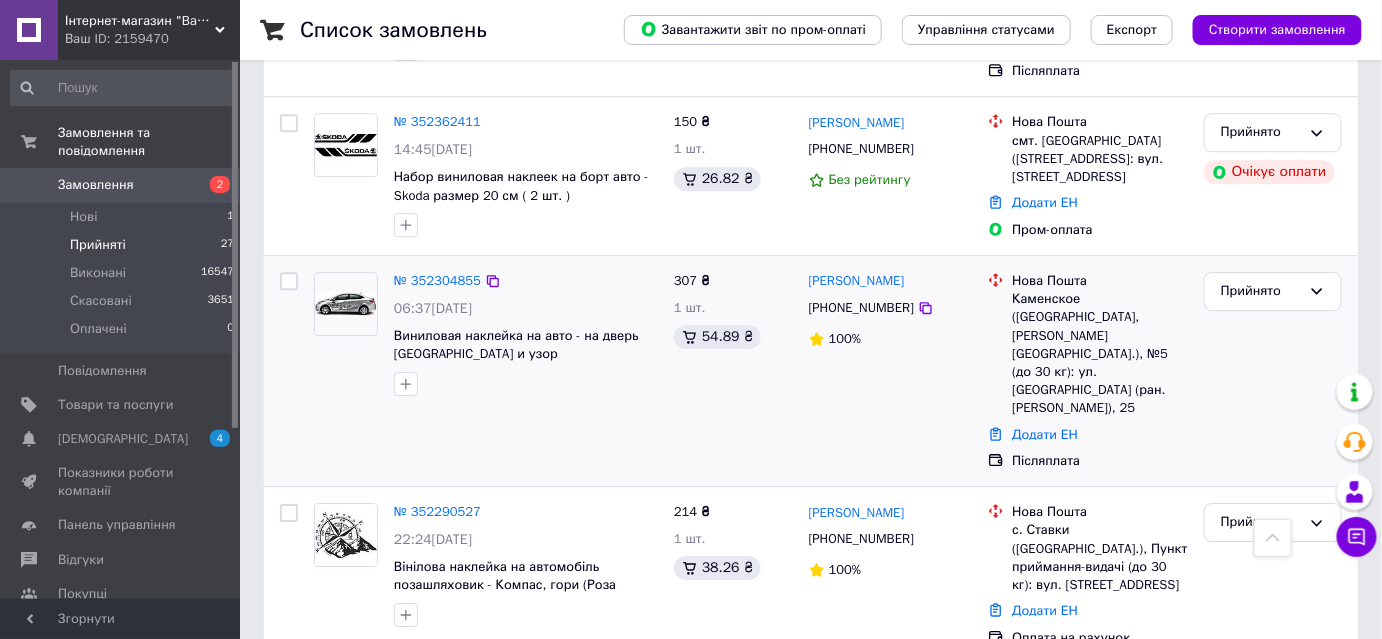 drag, startPoint x: 936, startPoint y: 415, endPoint x: 304, endPoint y: 312, distance: 640.3382 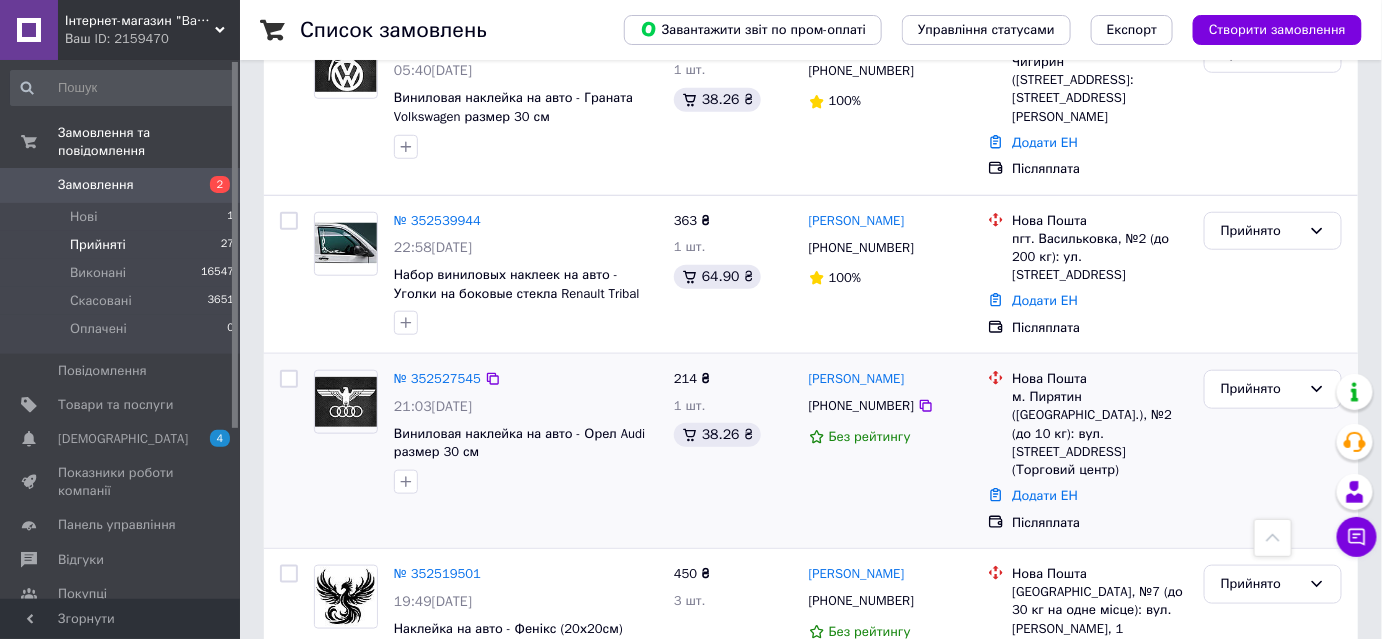 scroll, scrollTop: 437, scrollLeft: 0, axis: vertical 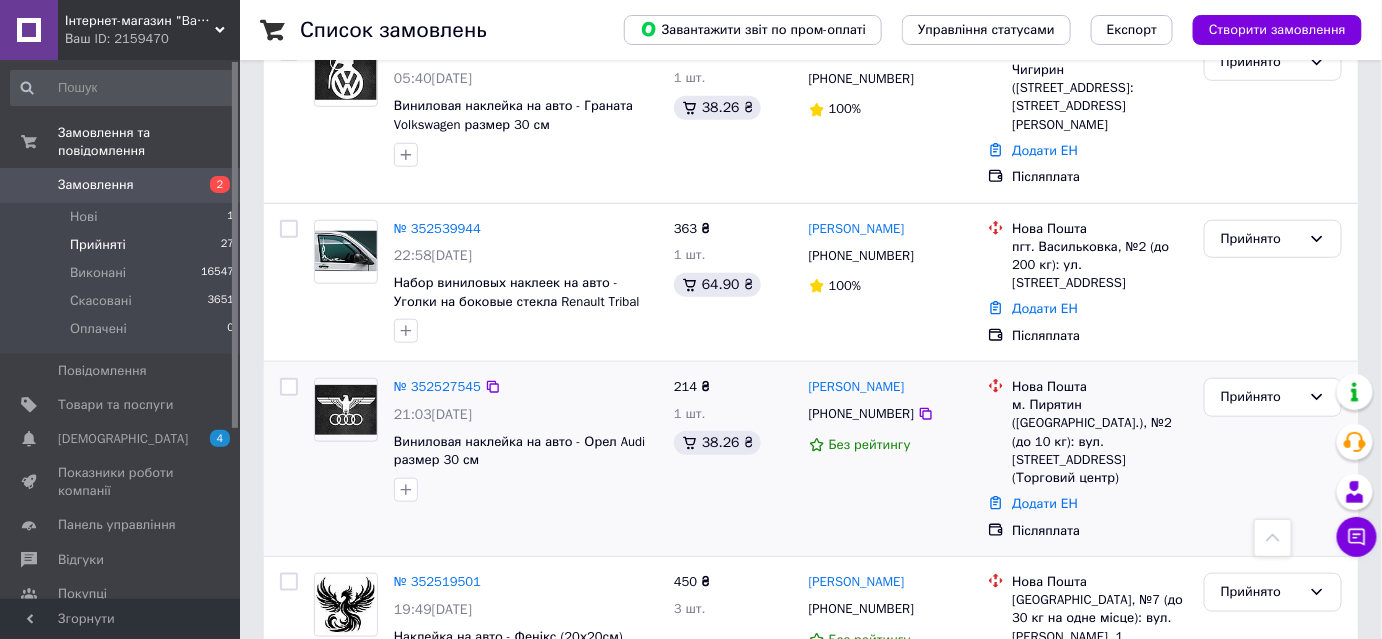 click at bounding box center [289, 387] 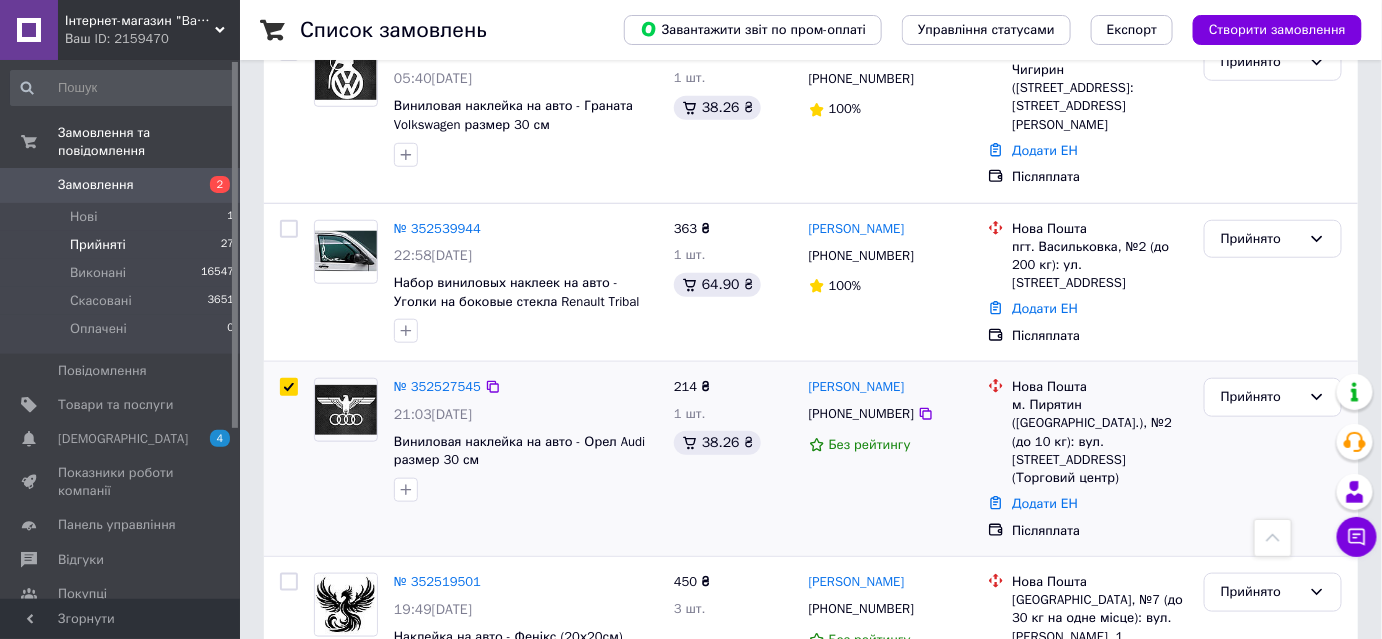 checkbox on "true" 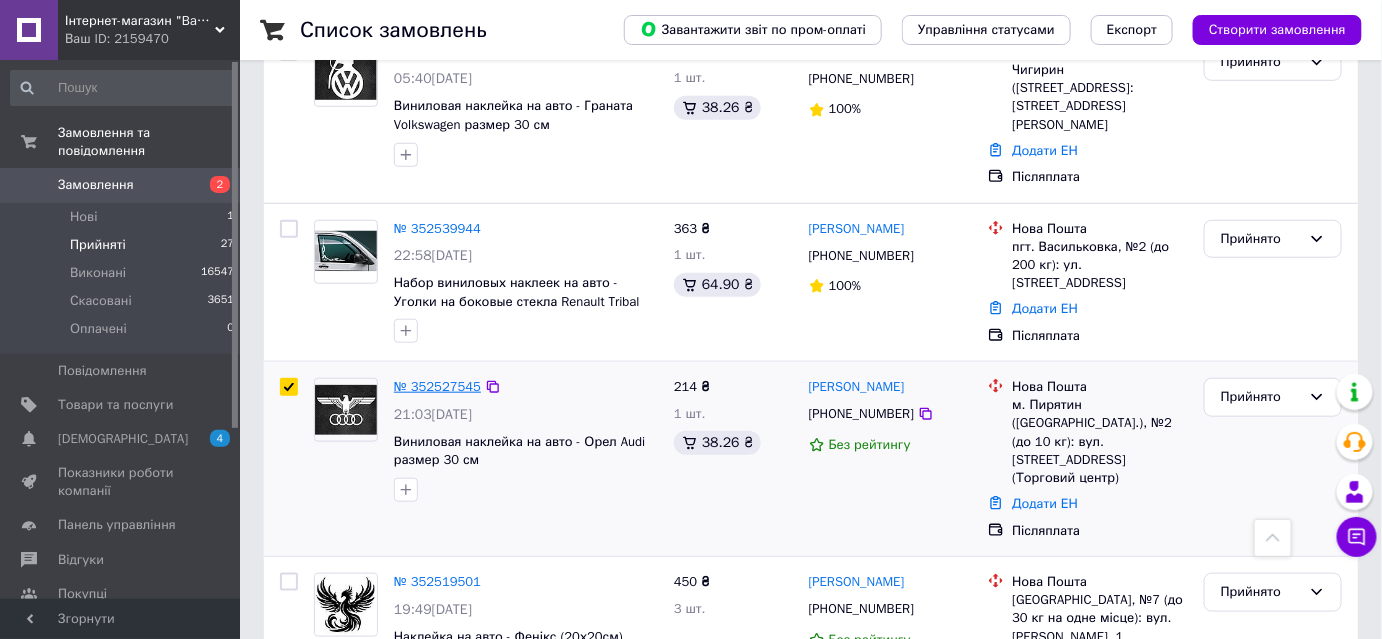 click on "№ 352527545" at bounding box center (437, 386) 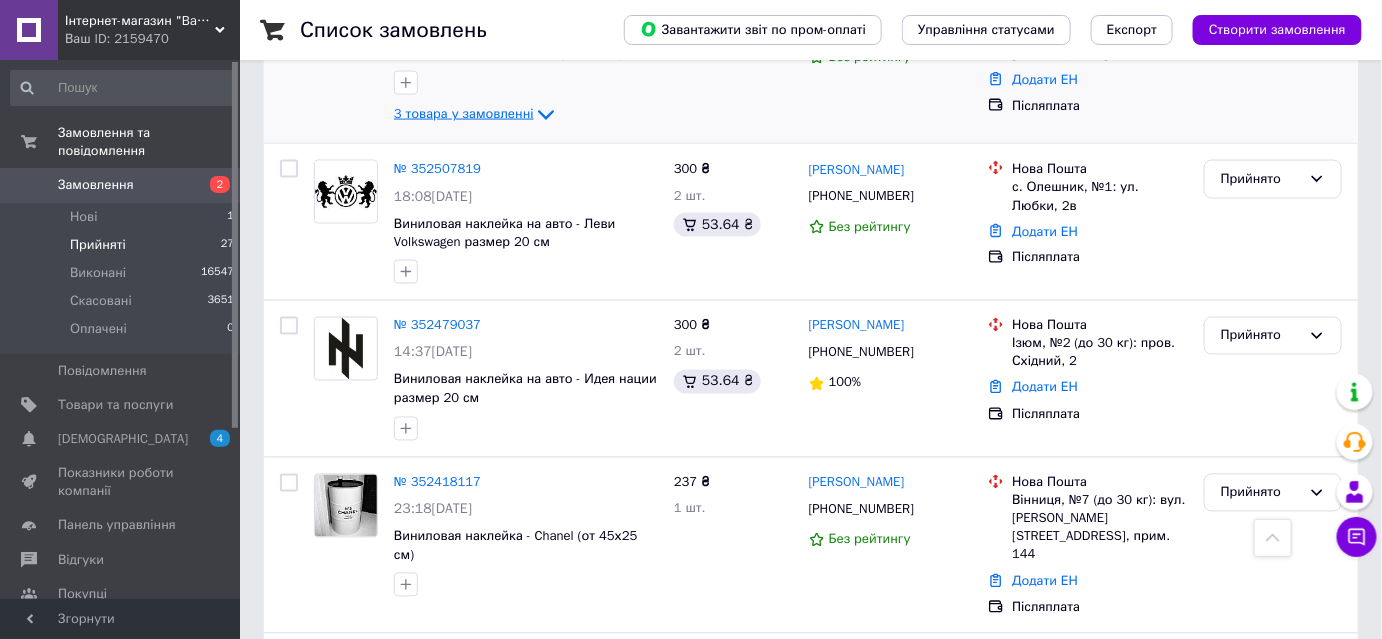 scroll, scrollTop: 1165, scrollLeft: 0, axis: vertical 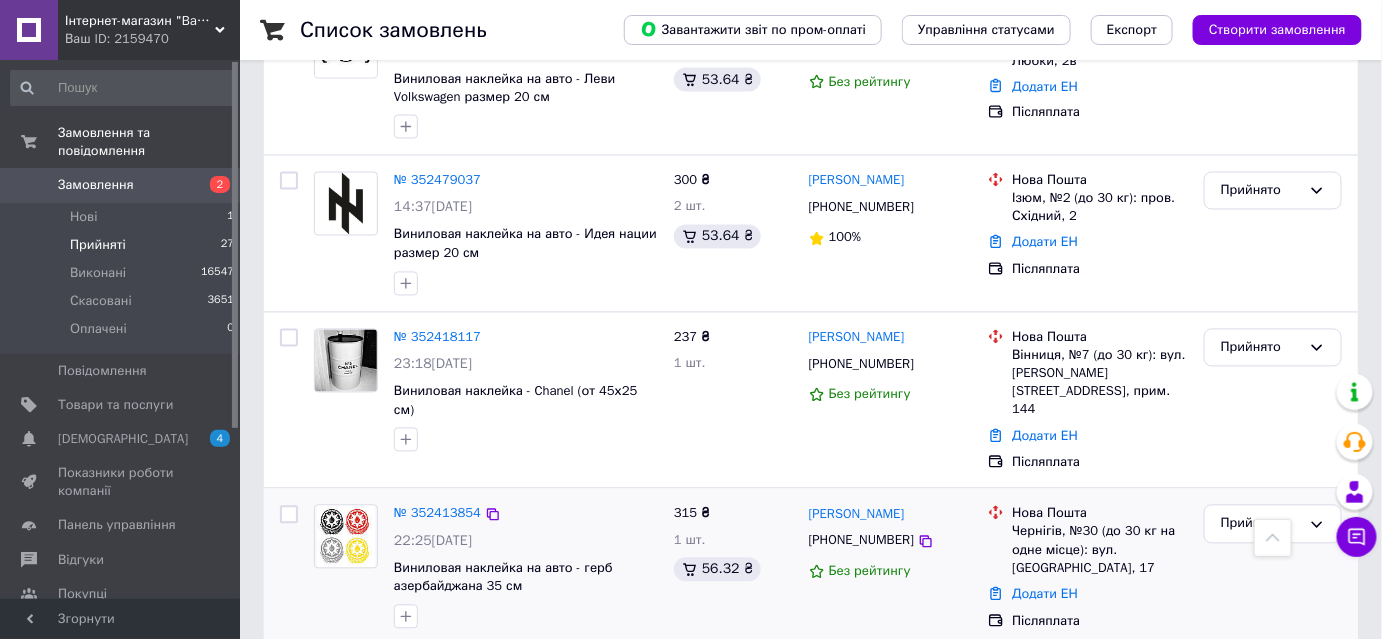 click at bounding box center (289, 515) 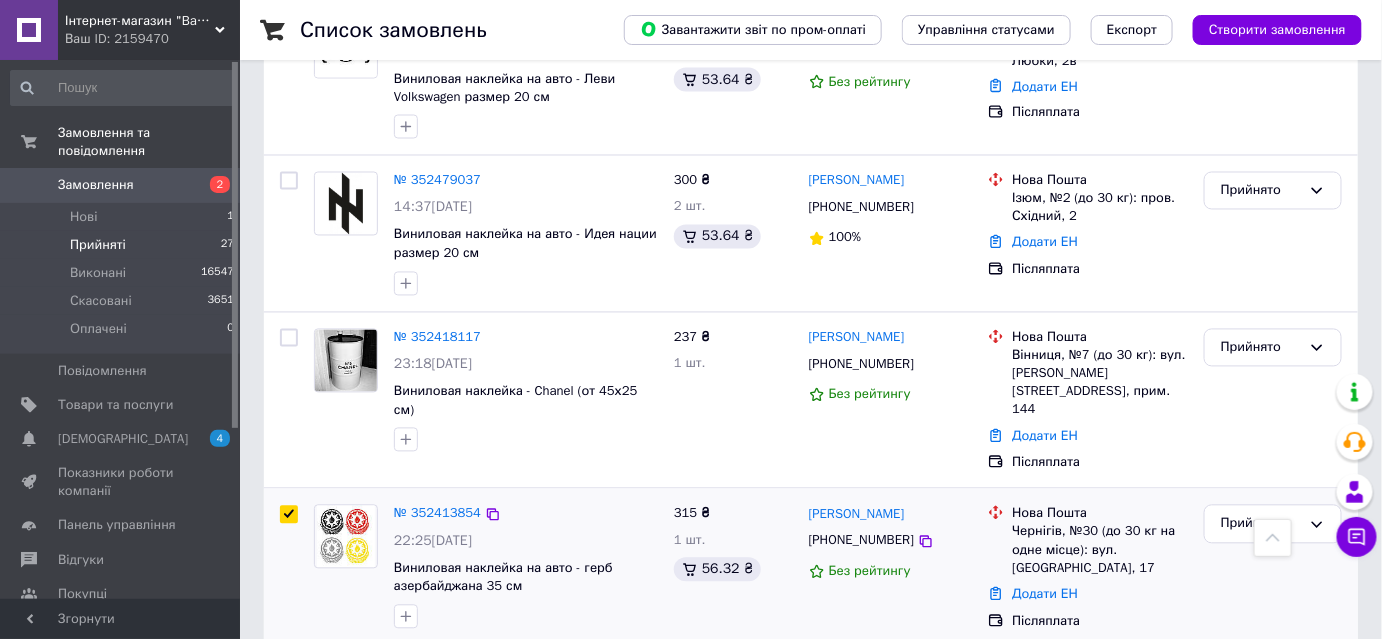 checkbox on "true" 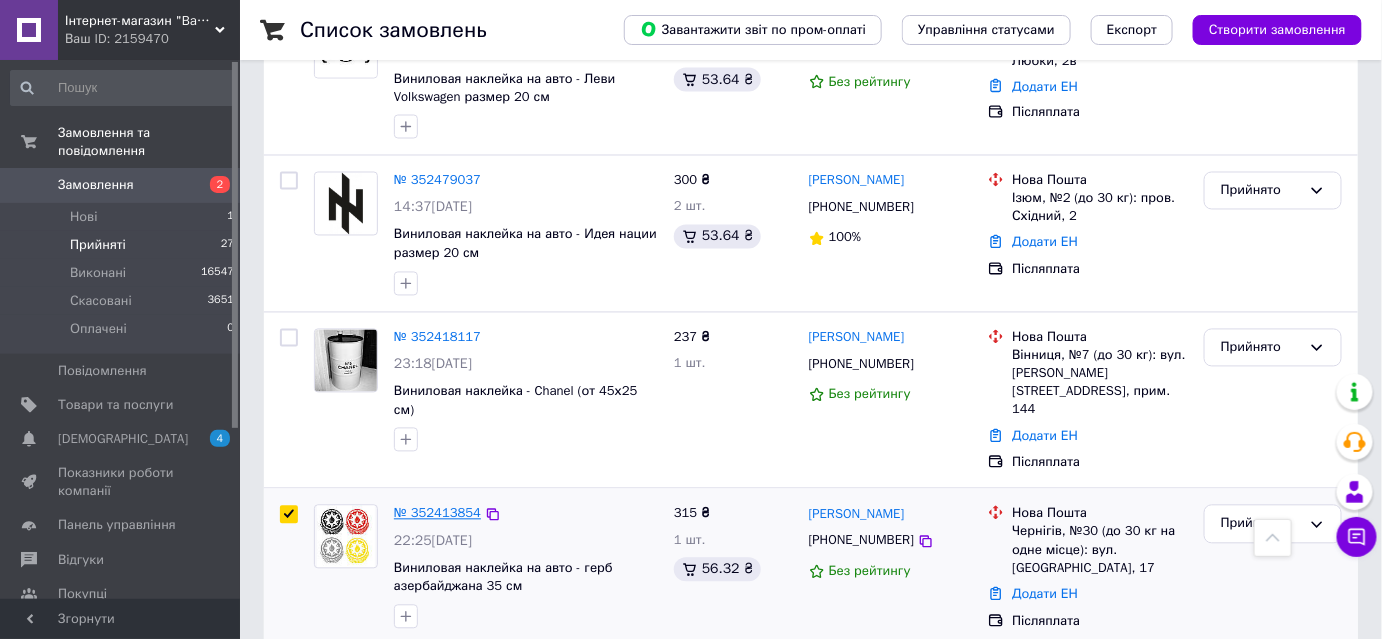 click on "№ 352413854" at bounding box center [437, 513] 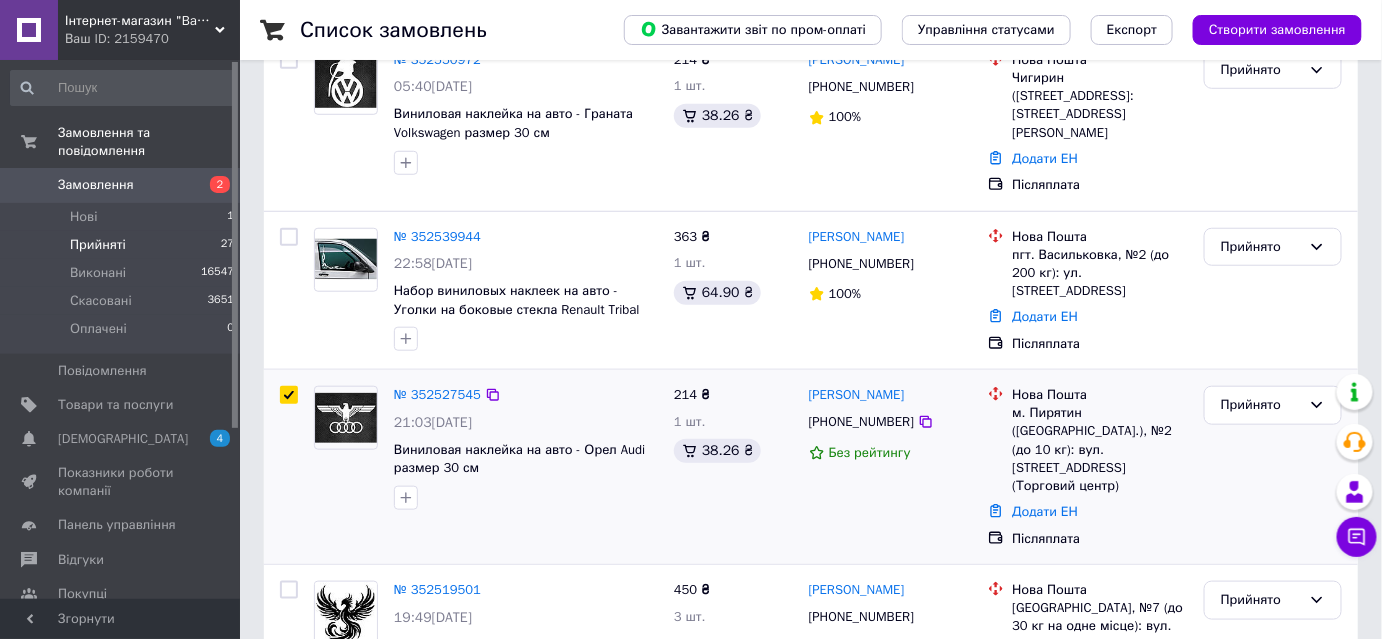 scroll, scrollTop: 437, scrollLeft: 0, axis: vertical 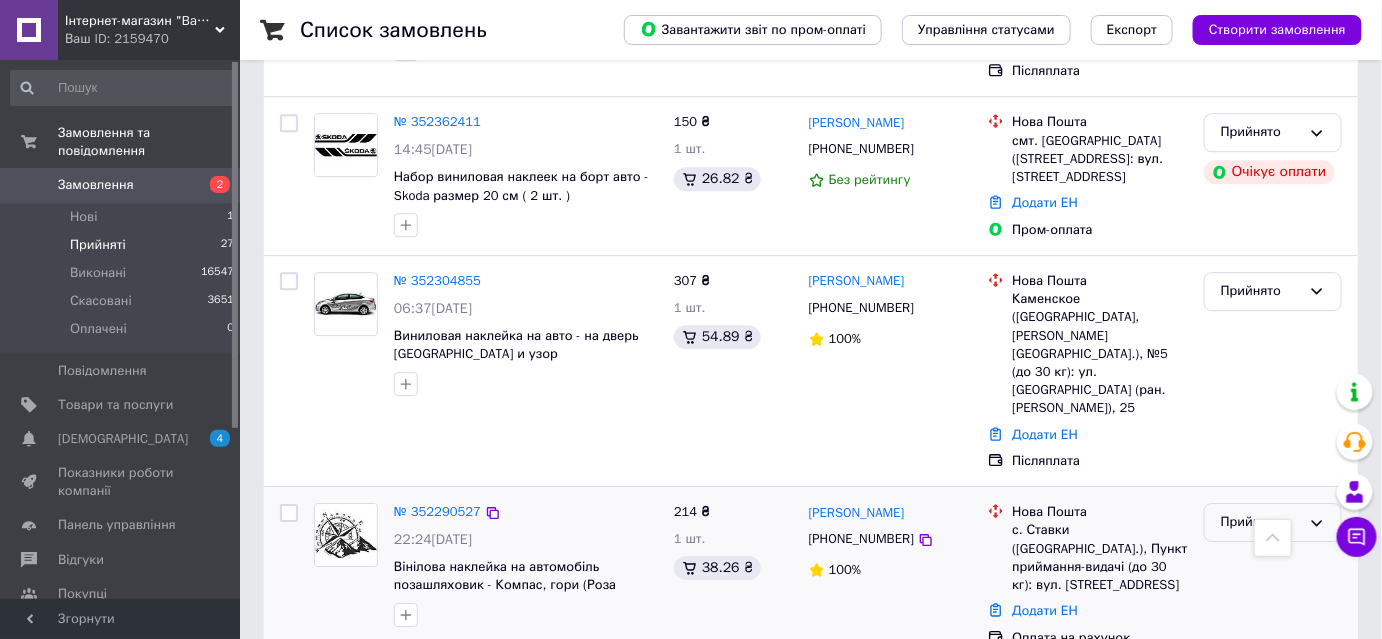 click 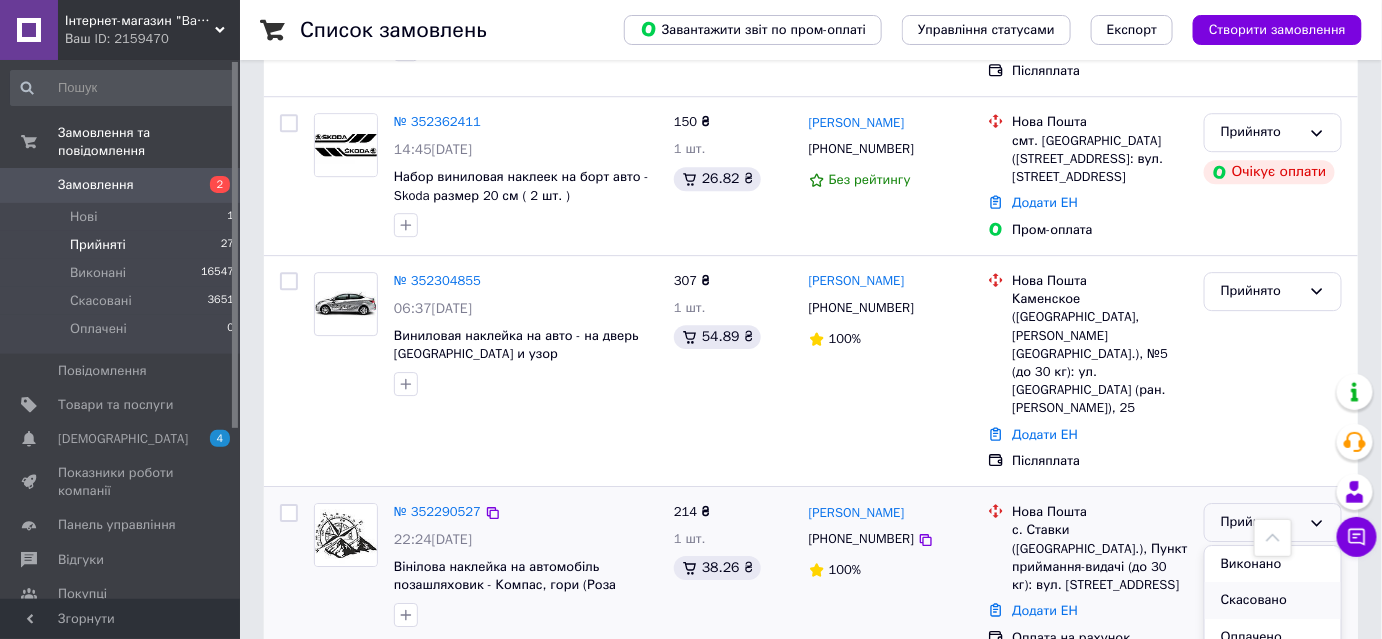 click on "Скасовано" at bounding box center [1273, 600] 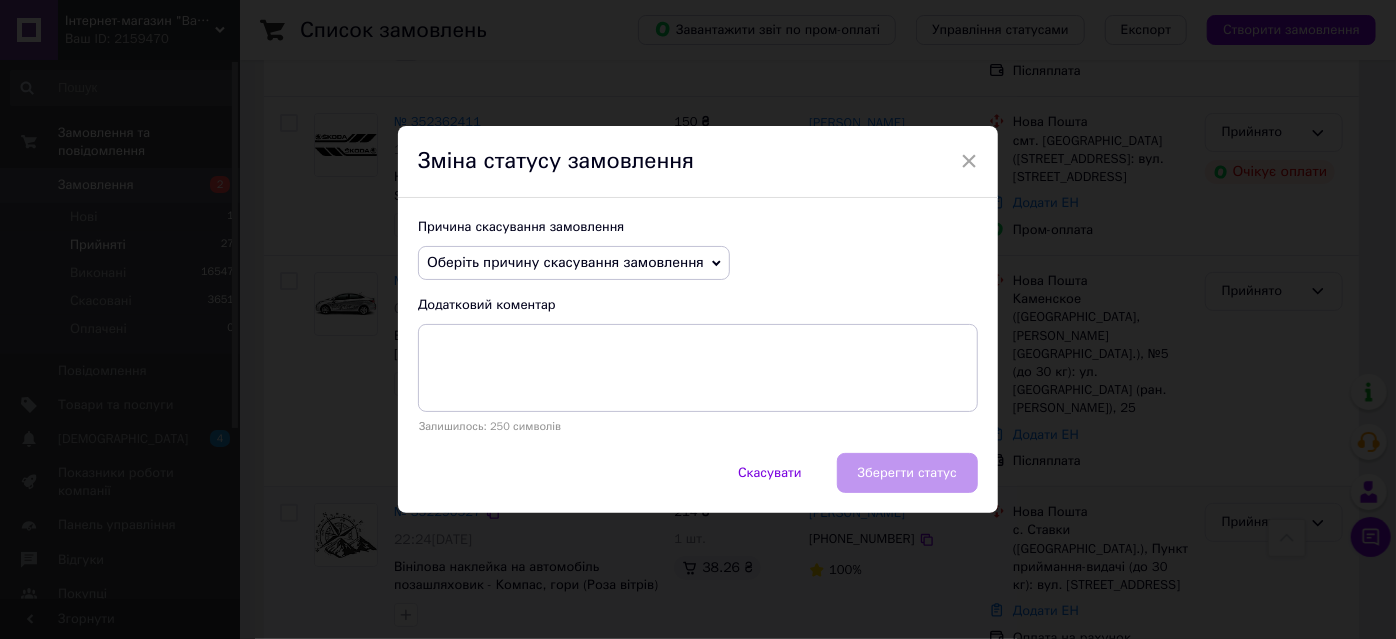 click 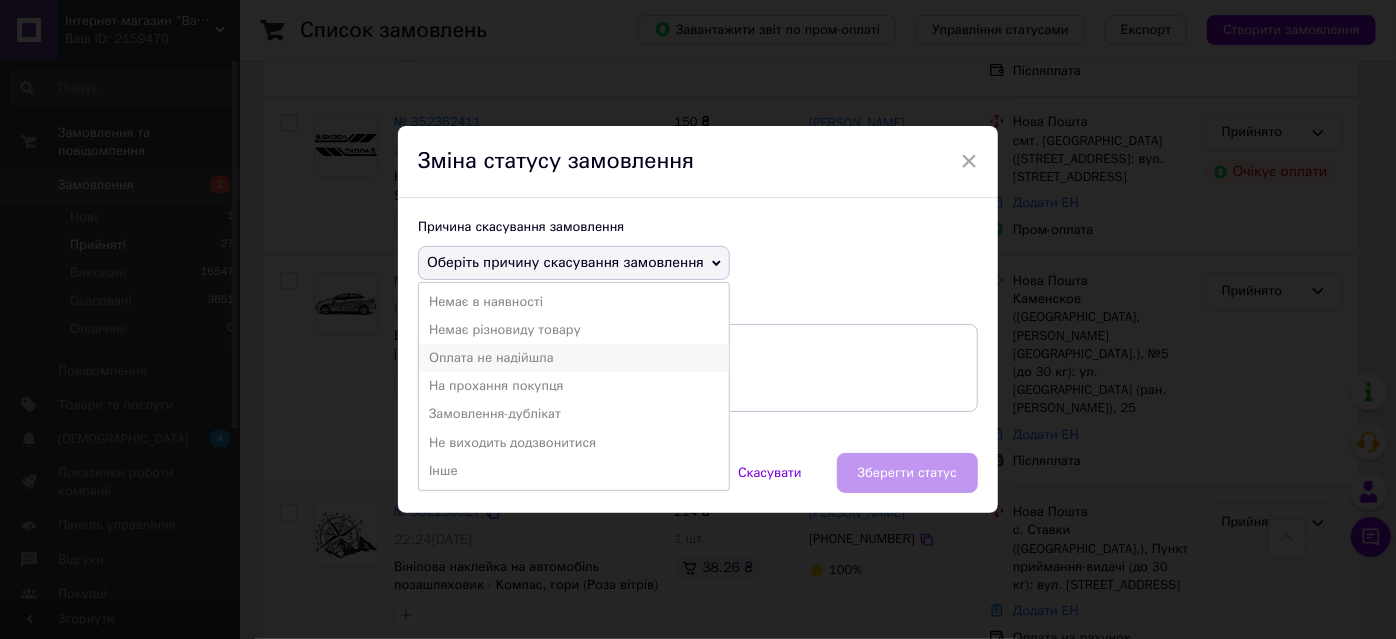 click on "Оплата не надійшла" at bounding box center (574, 358) 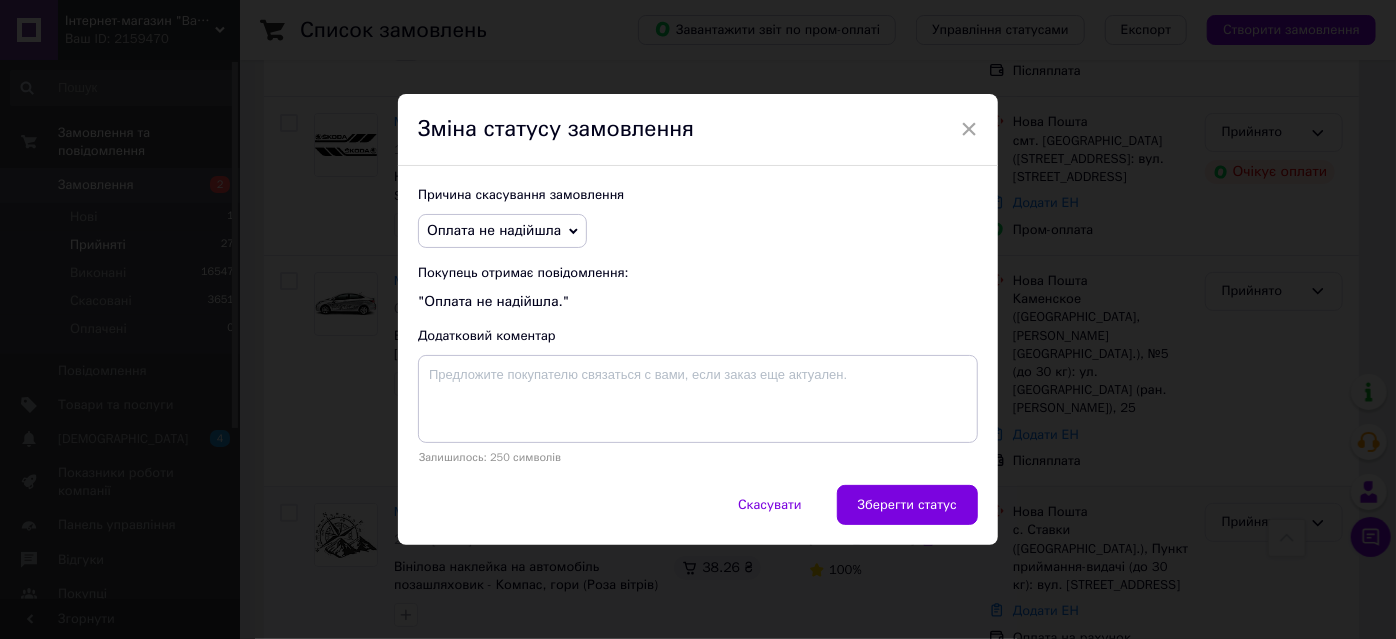 click on "Зберегти статус" at bounding box center (907, 505) 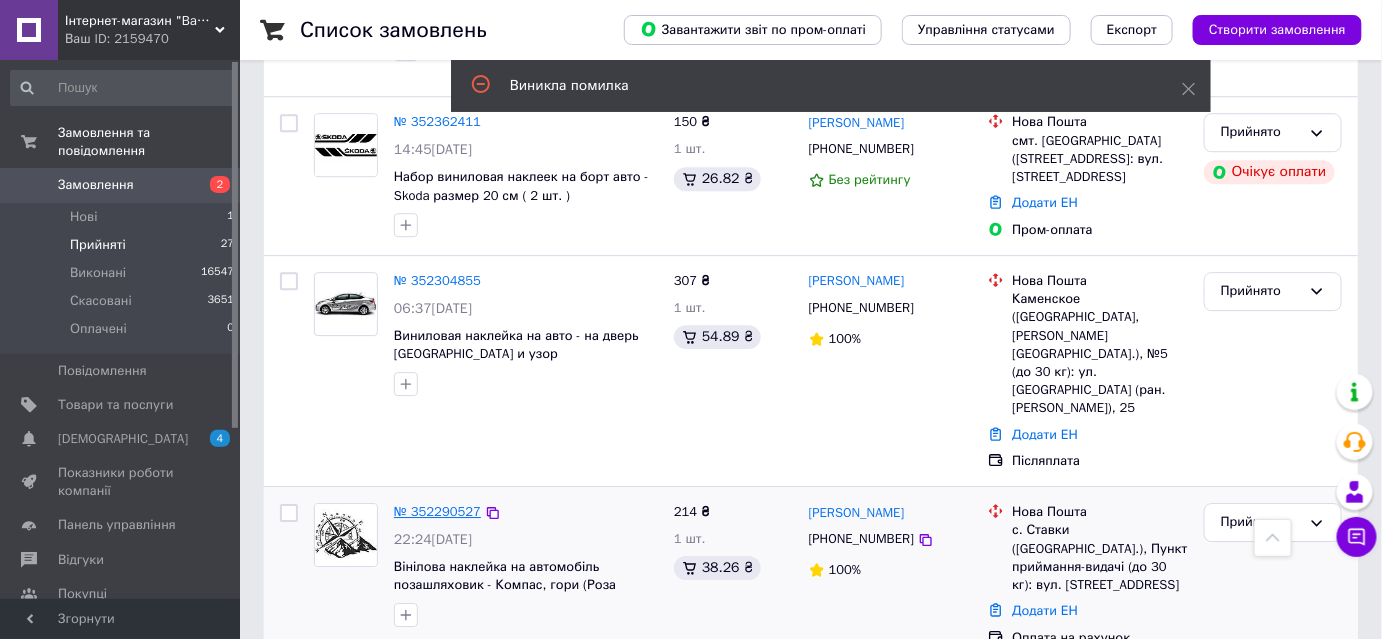 click on "№ 352290527" at bounding box center (437, 511) 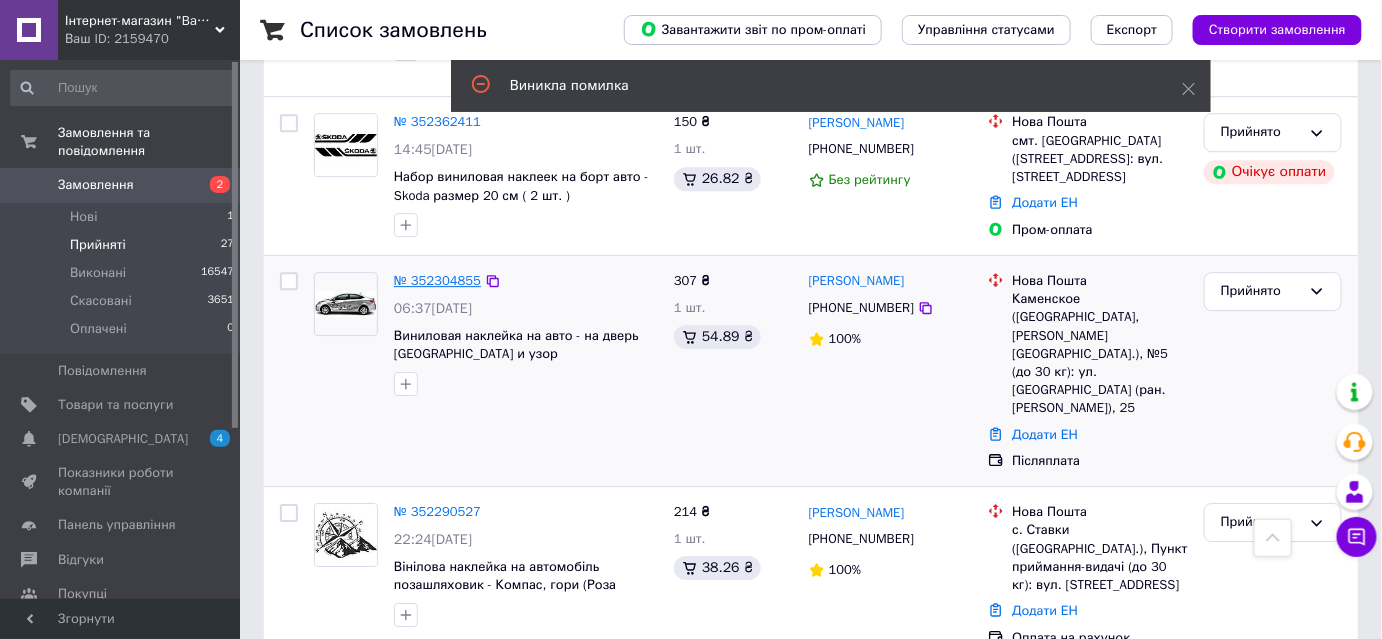click on "№ 352304855" at bounding box center [437, 280] 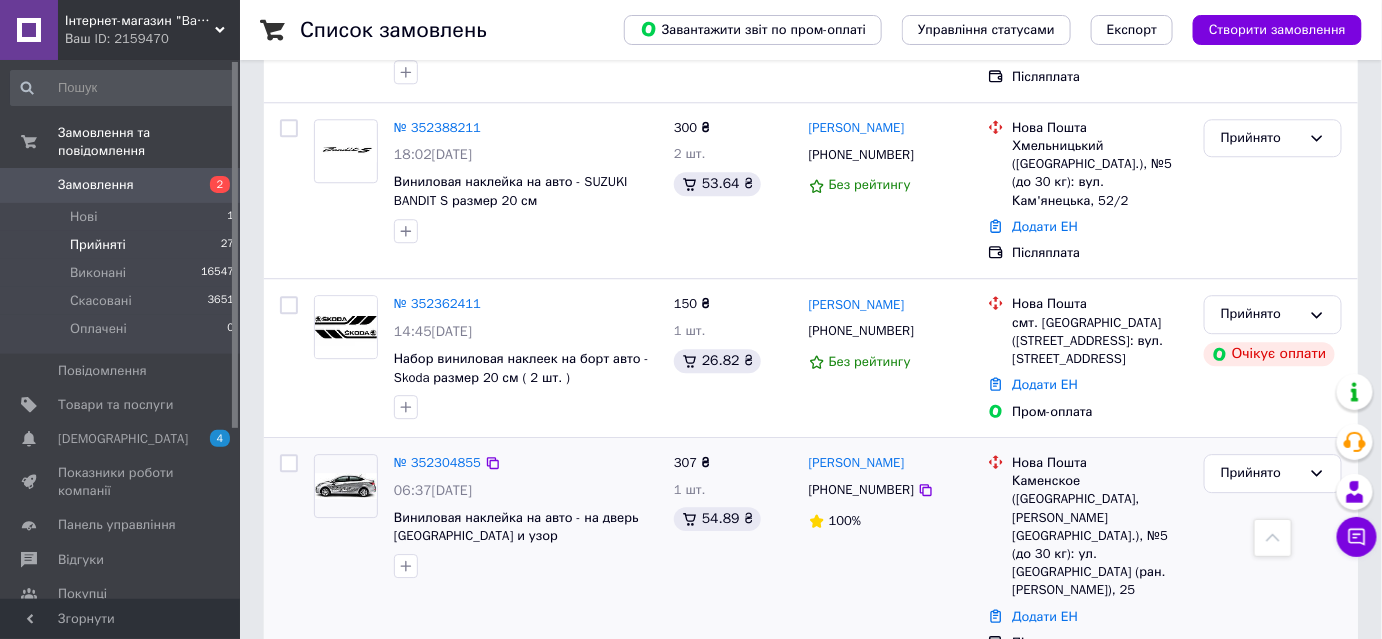 scroll, scrollTop: 1619, scrollLeft: 0, axis: vertical 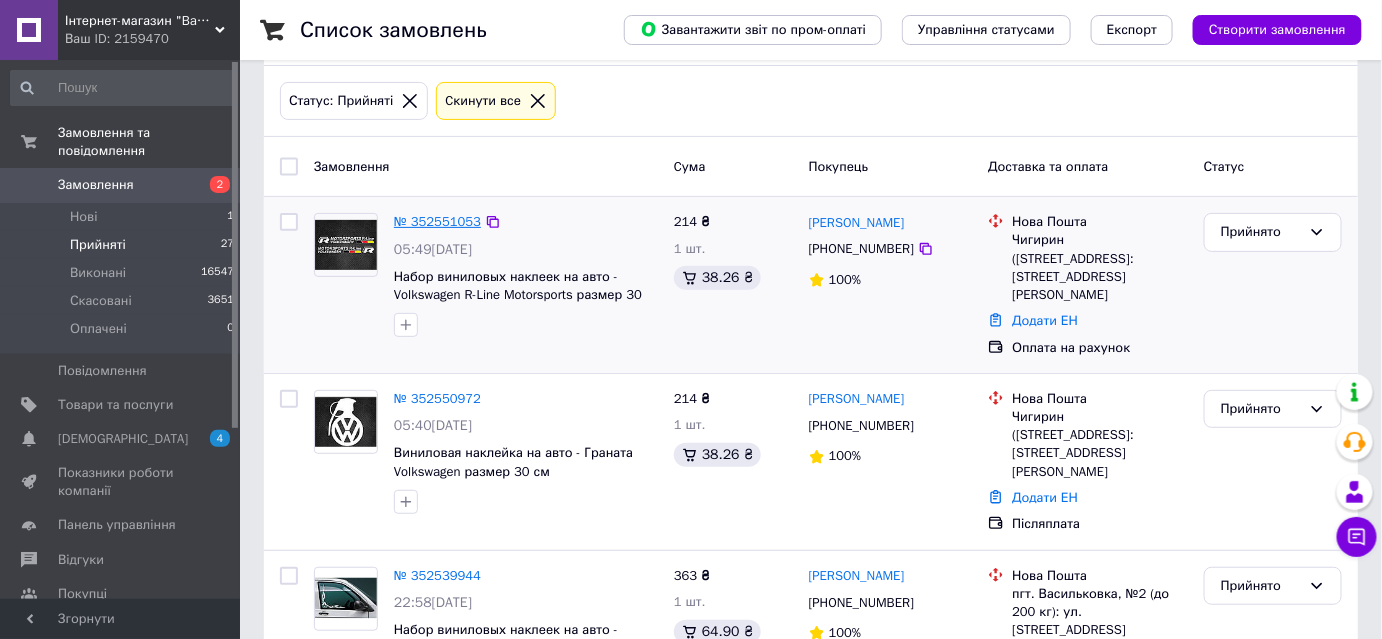 click on "№ 352551053" at bounding box center [437, 221] 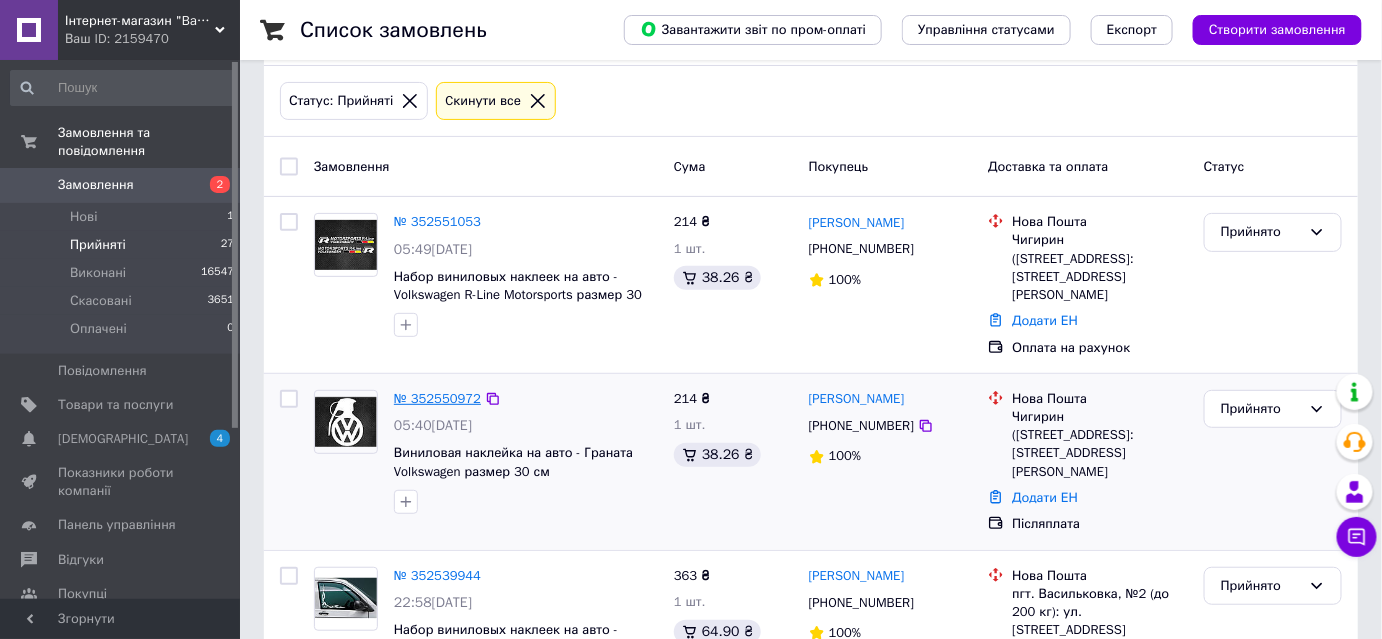click on "№ 352550972" at bounding box center (437, 398) 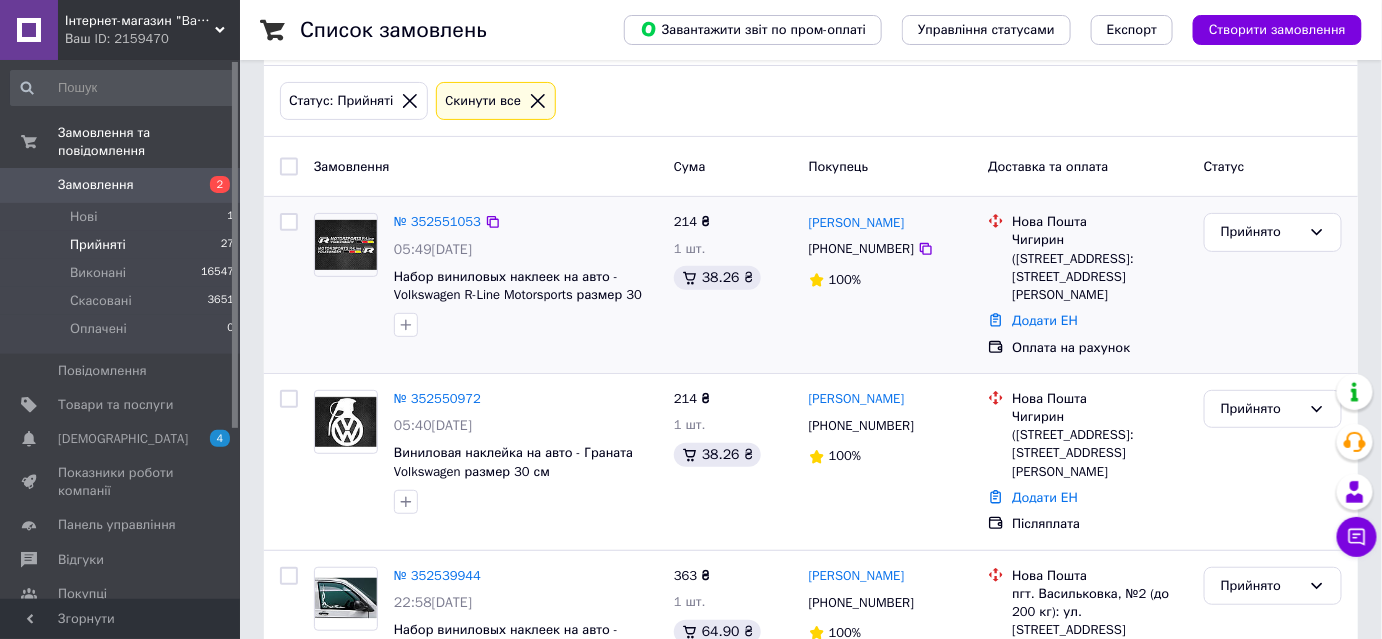 click at bounding box center [289, 285] 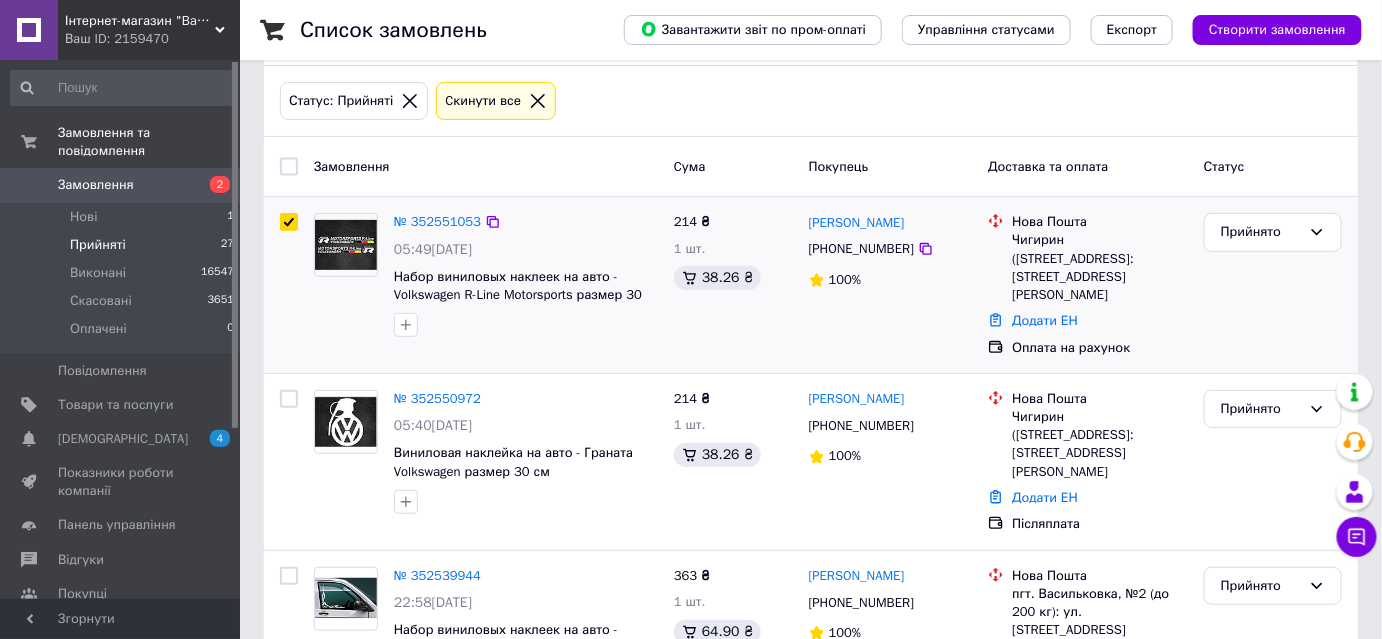 checkbox on "true" 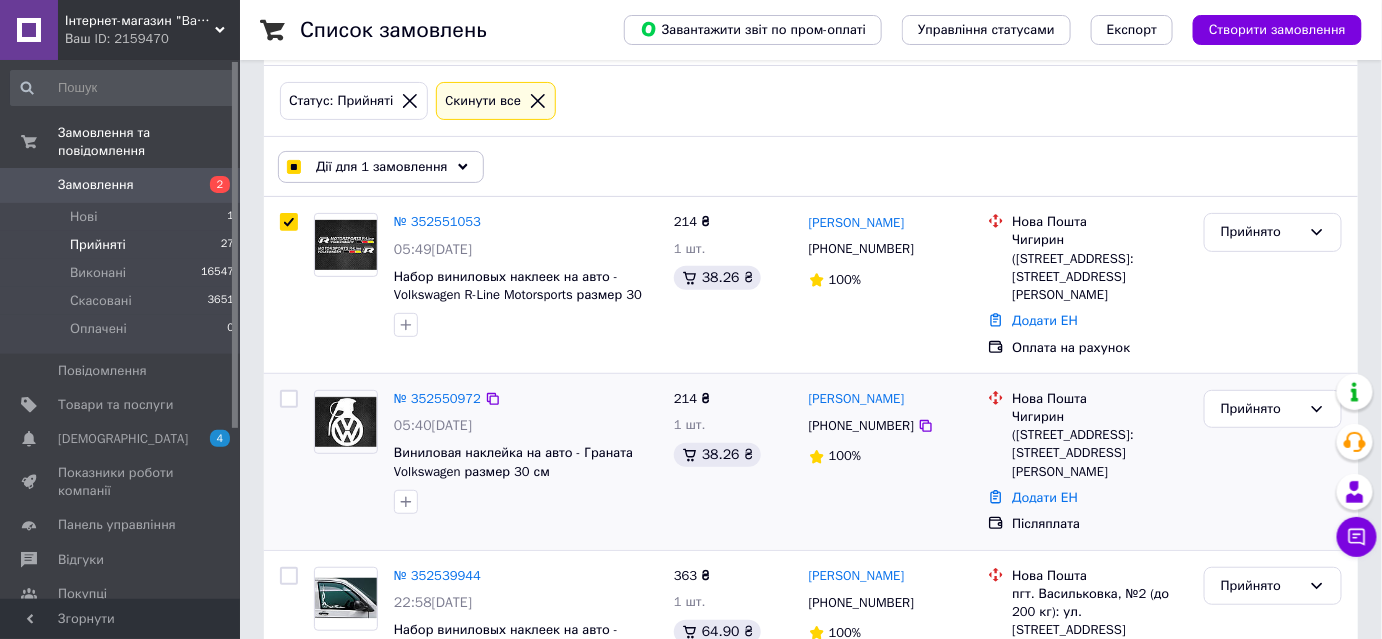click at bounding box center [289, 399] 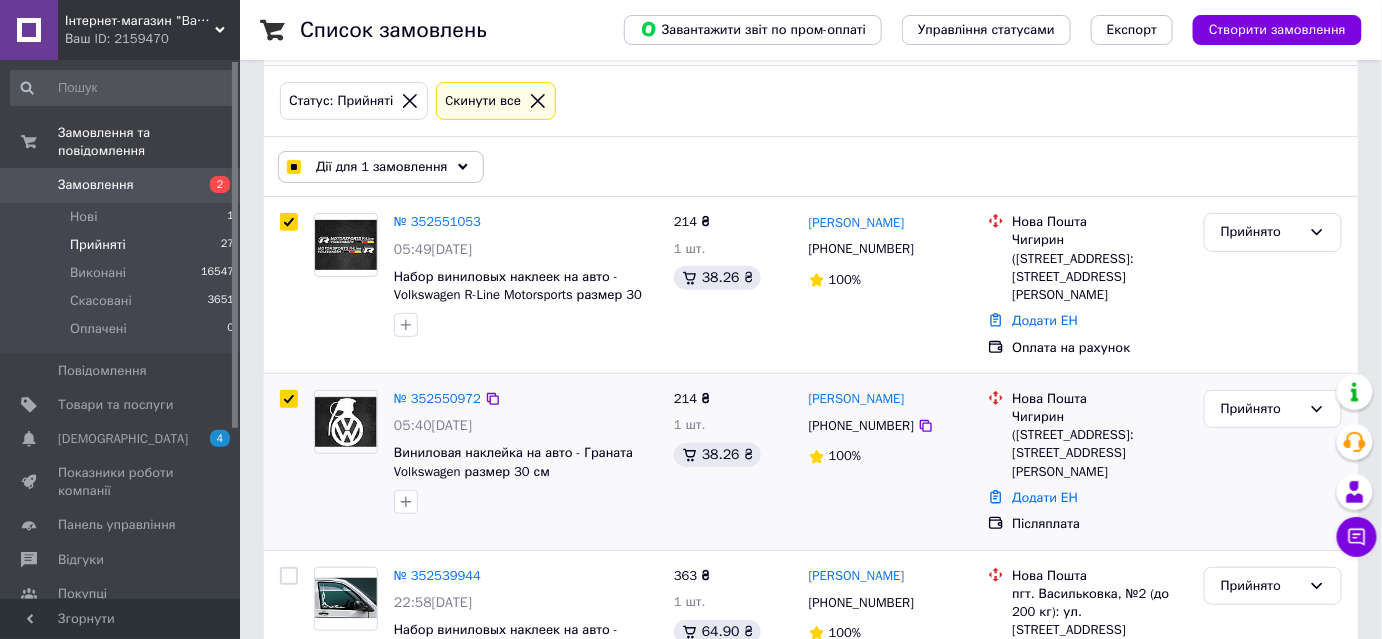 checkbox on "true" 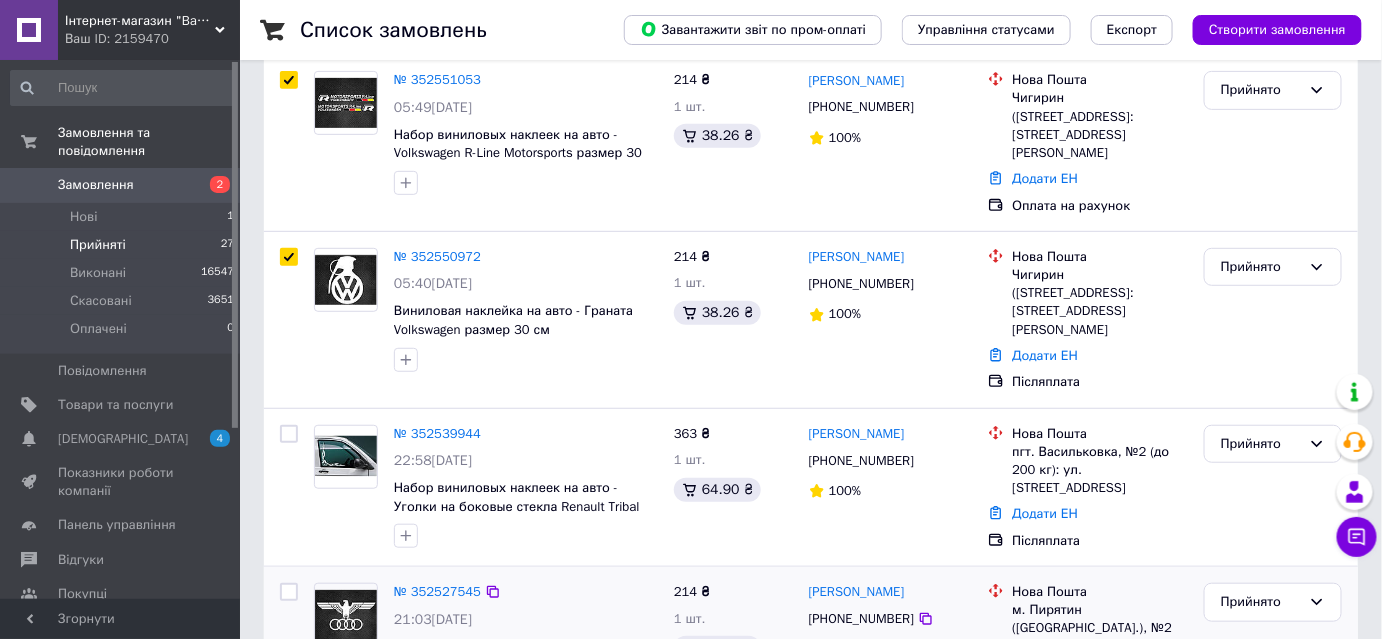 scroll, scrollTop: 454, scrollLeft: 0, axis: vertical 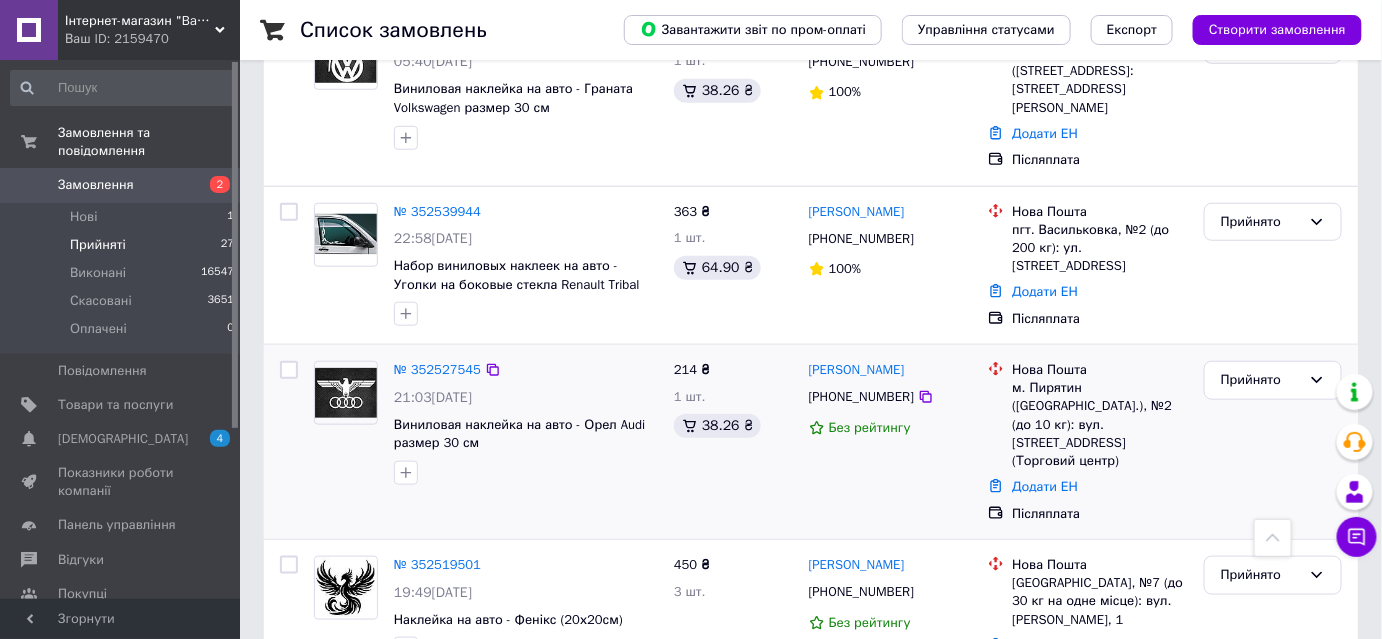 click at bounding box center (289, 370) 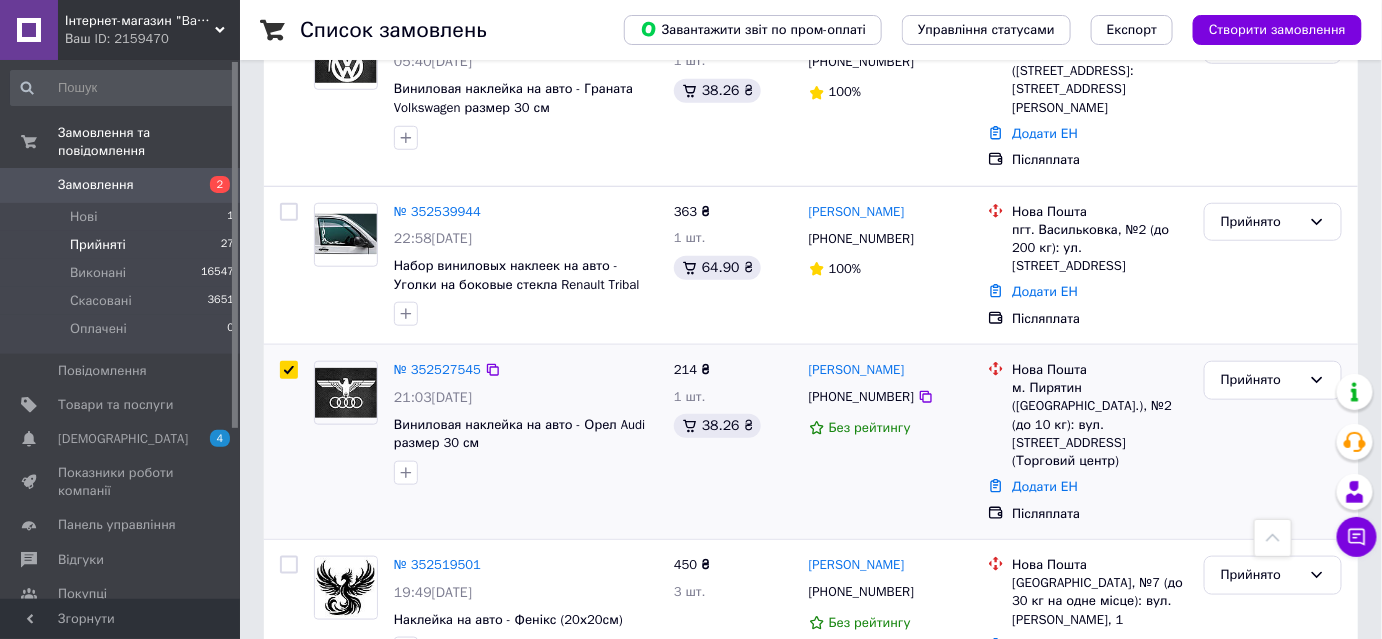 checkbox on "true" 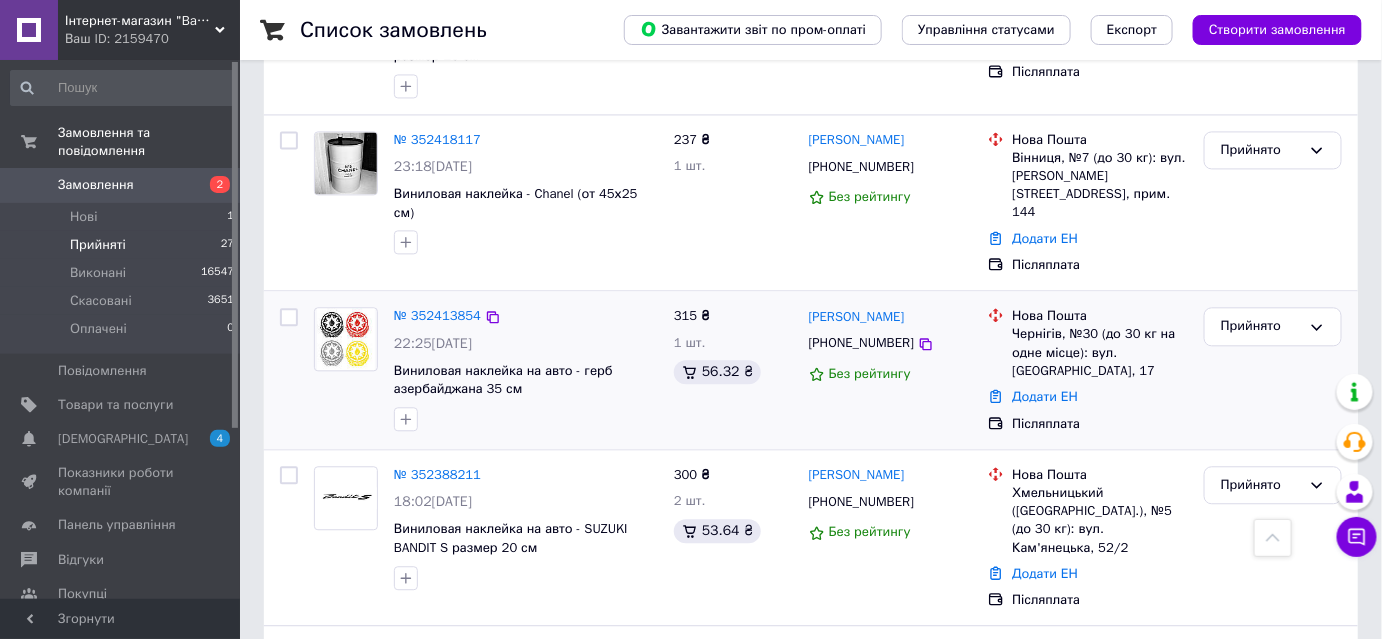 click at bounding box center [289, 317] 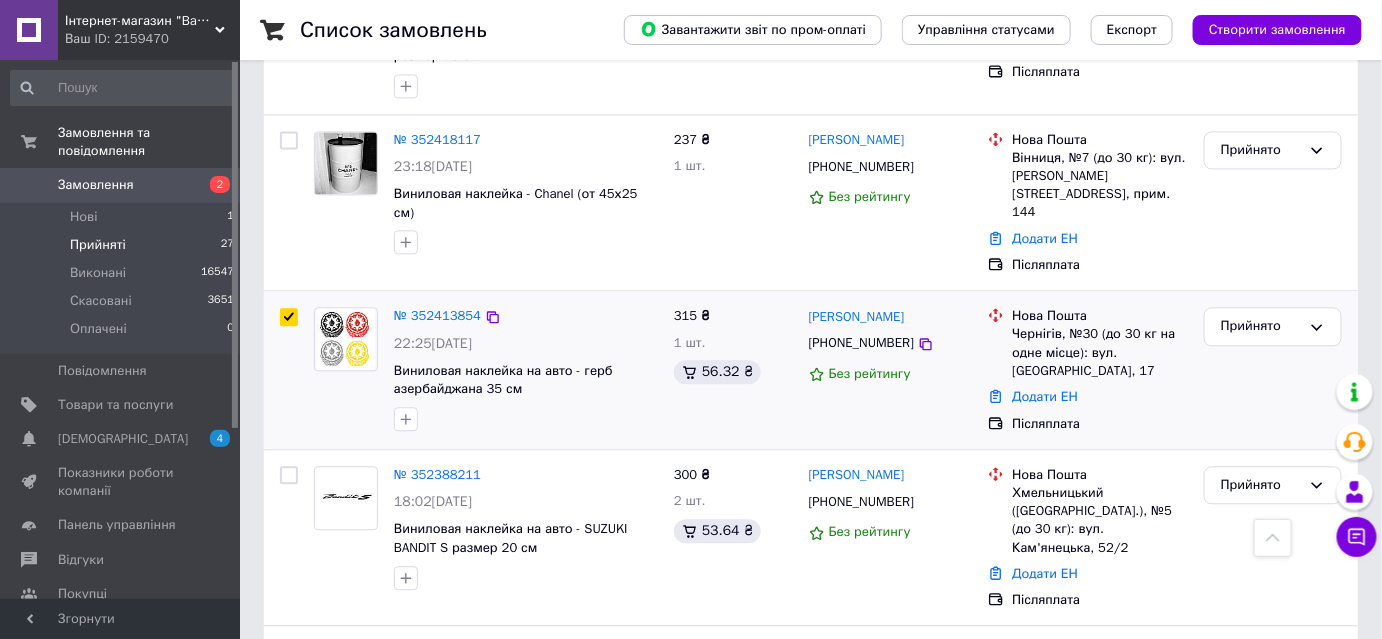 checkbox on "true" 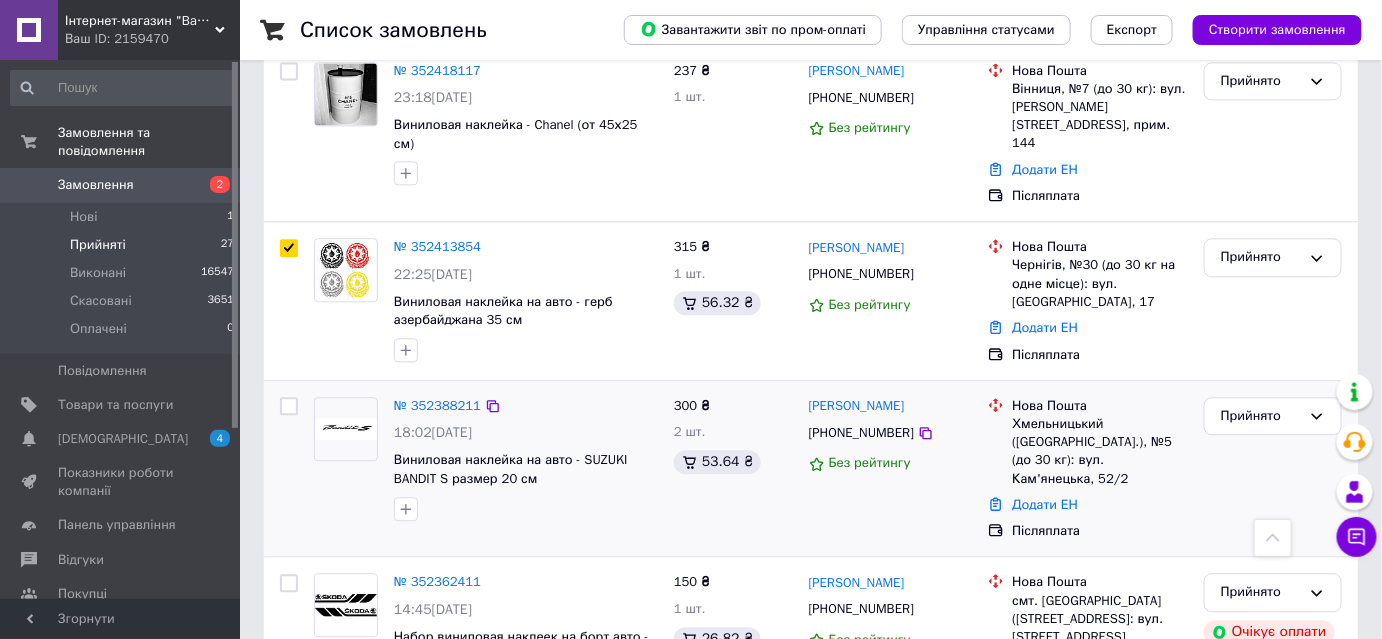 scroll, scrollTop: 1727, scrollLeft: 0, axis: vertical 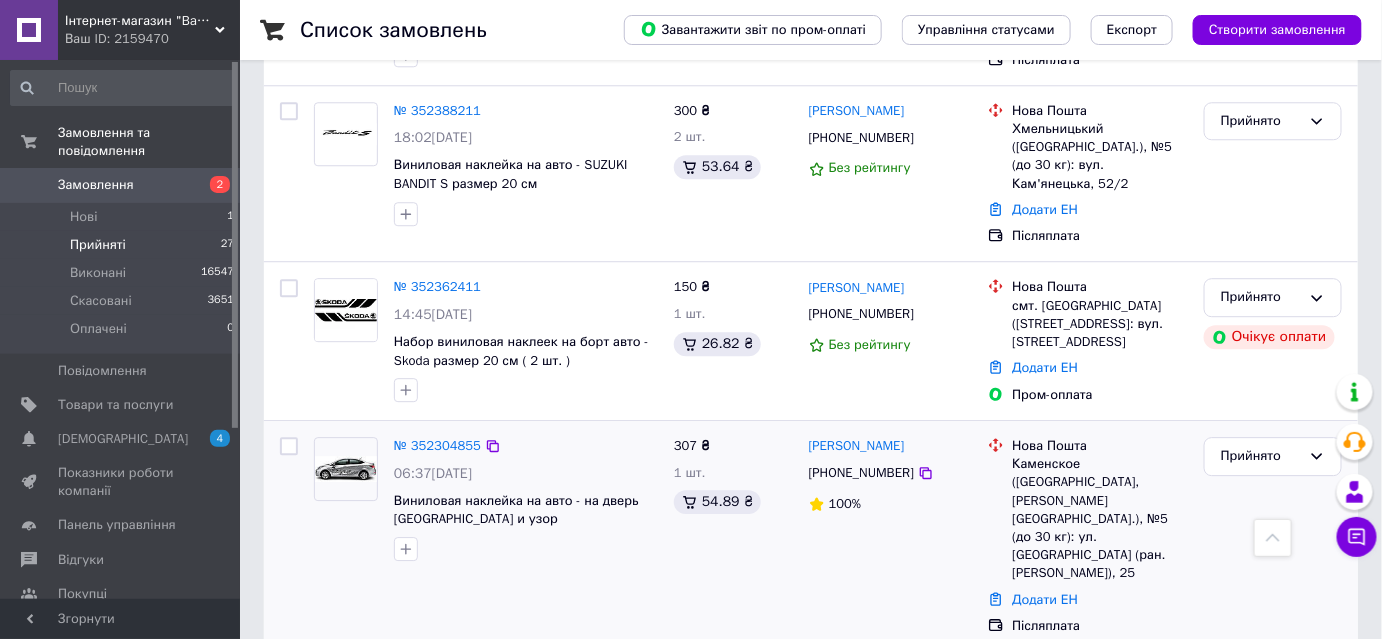 click at bounding box center [289, 446] 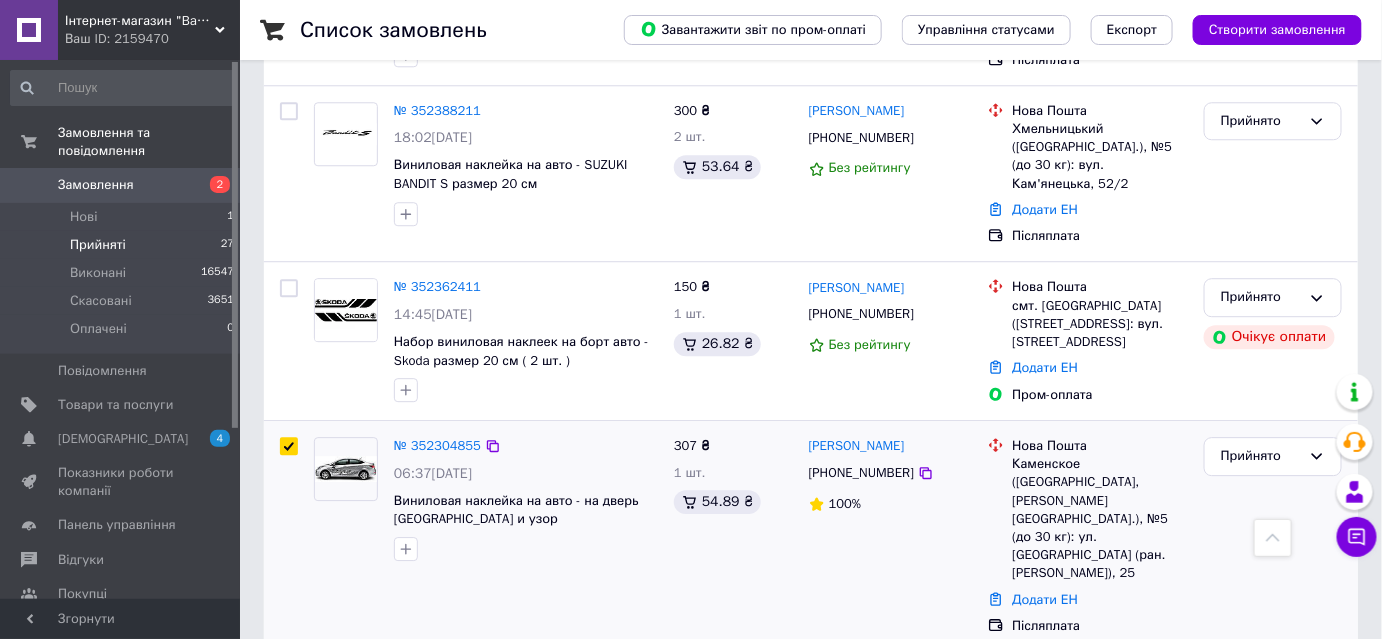 checkbox on "true" 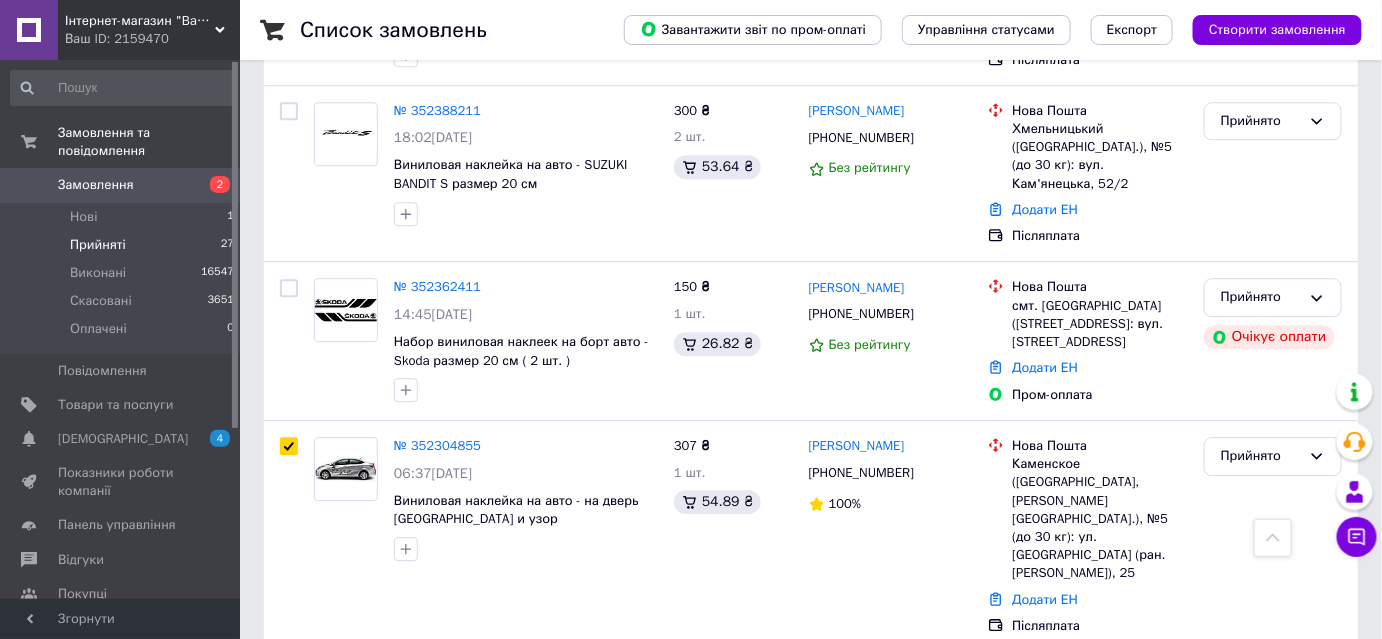 click at bounding box center [289, 678] 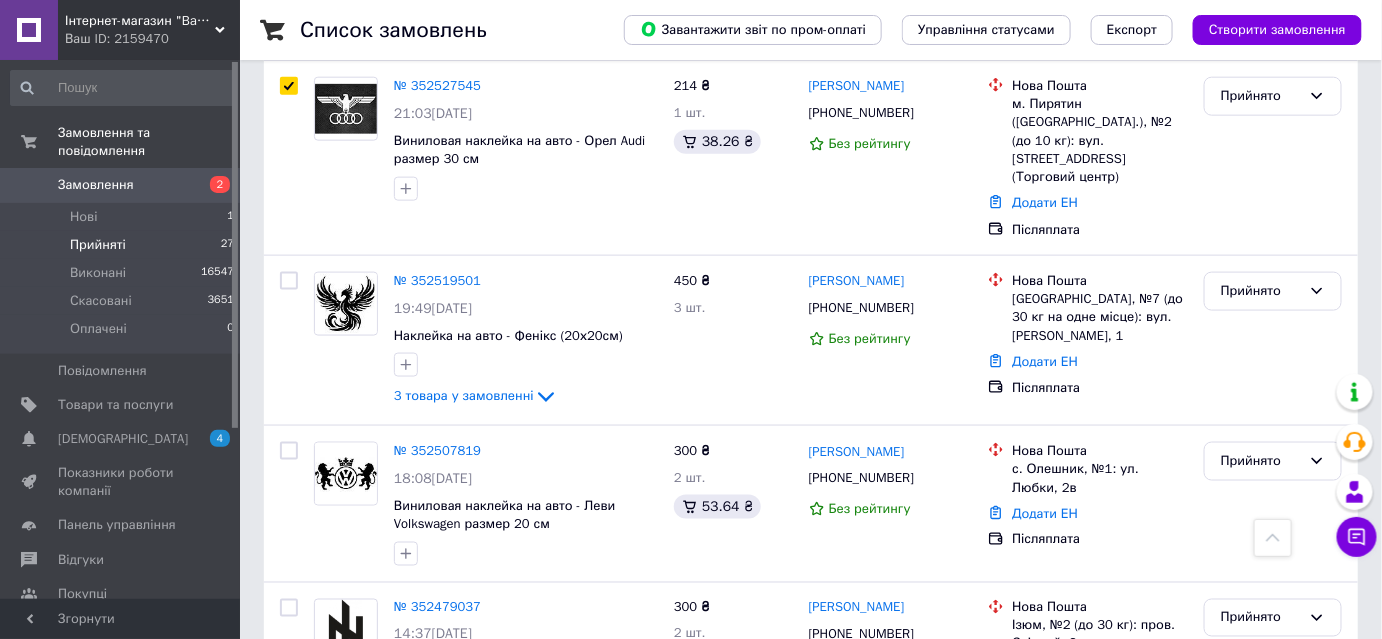 scroll, scrollTop: 727, scrollLeft: 0, axis: vertical 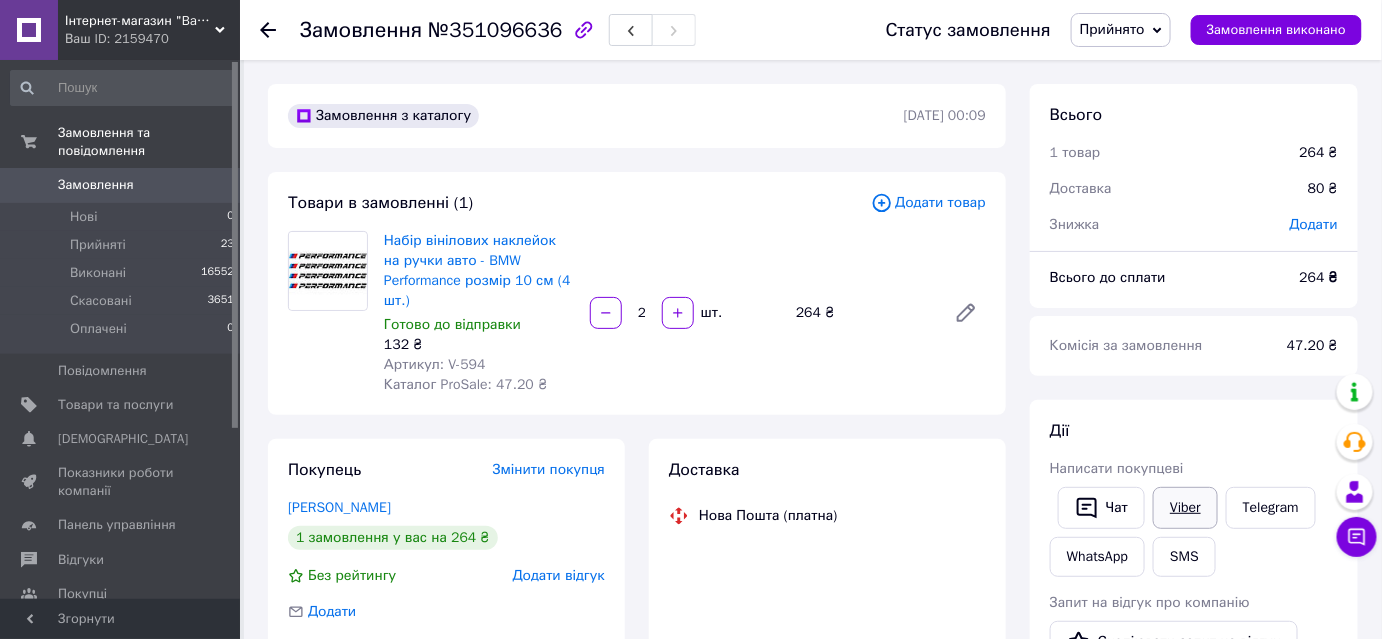 click on "Viber" at bounding box center [1185, 508] 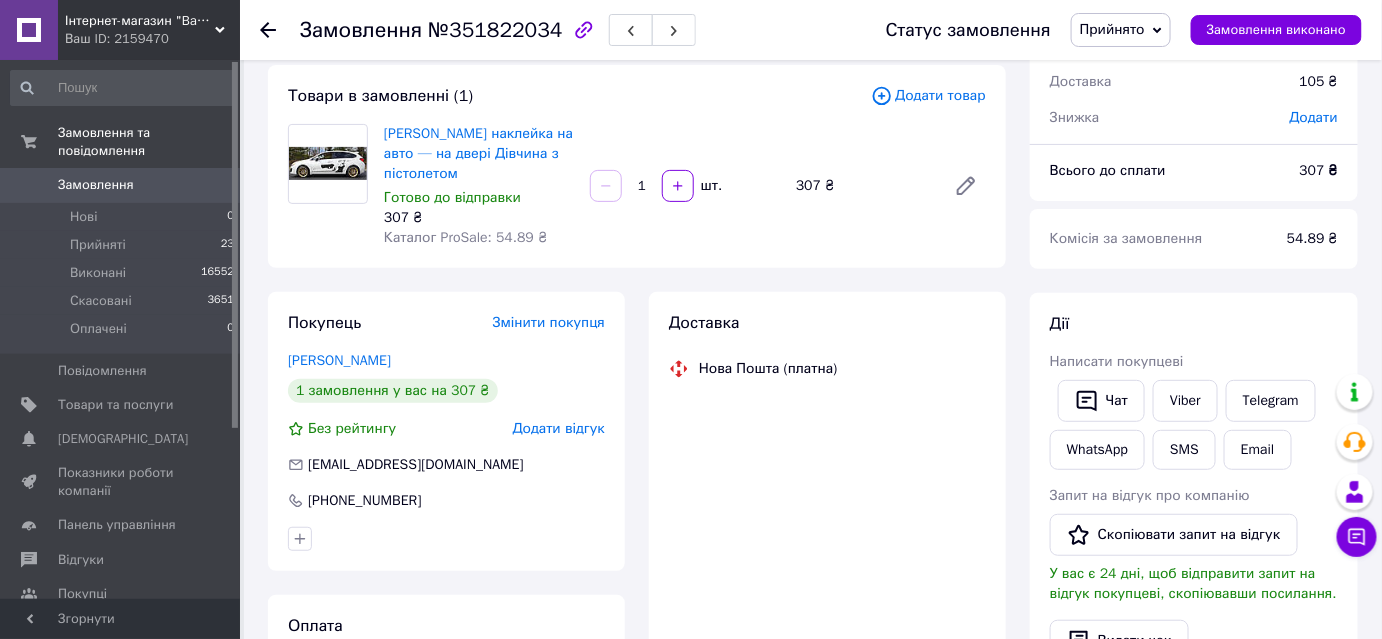 scroll, scrollTop: 272, scrollLeft: 0, axis: vertical 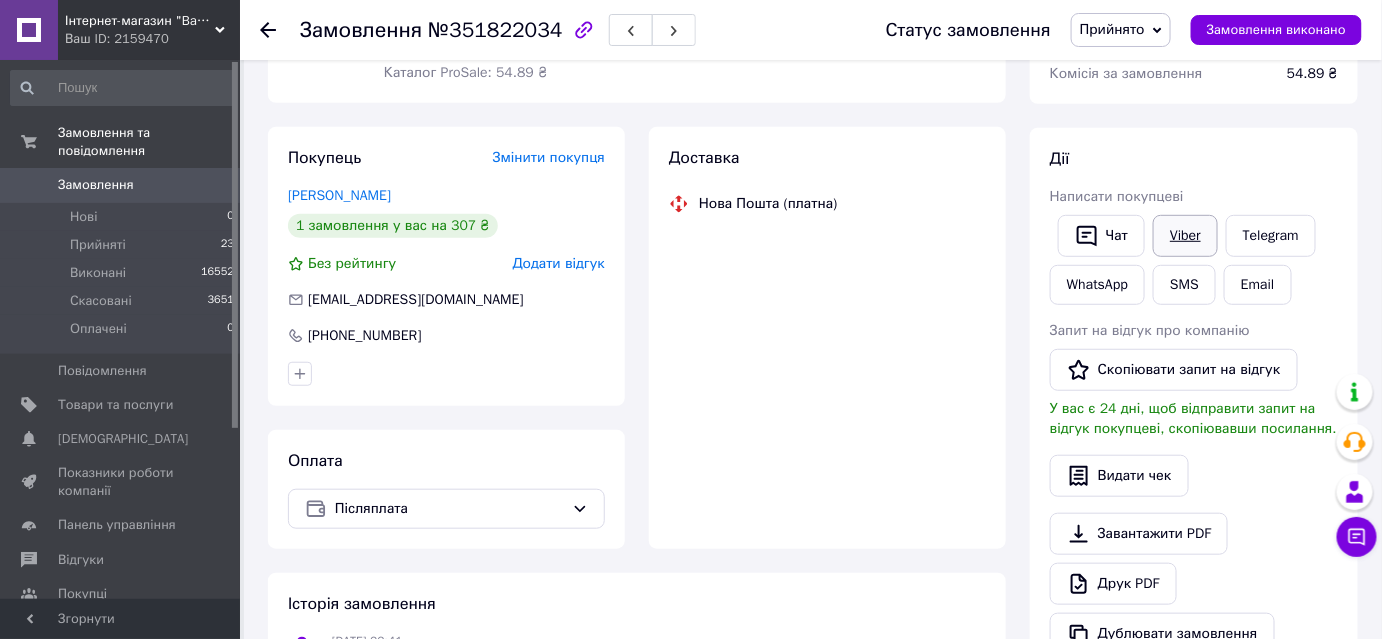 click on "Viber" at bounding box center [1185, 236] 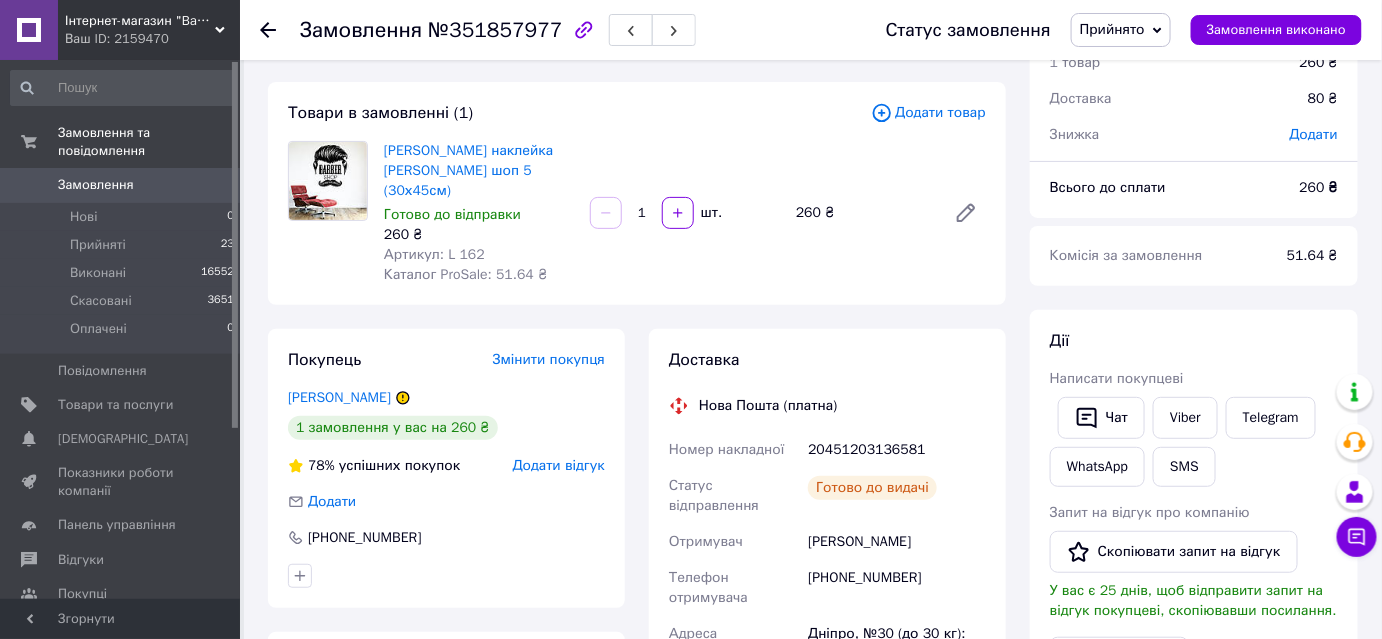 scroll, scrollTop: 90, scrollLeft: 0, axis: vertical 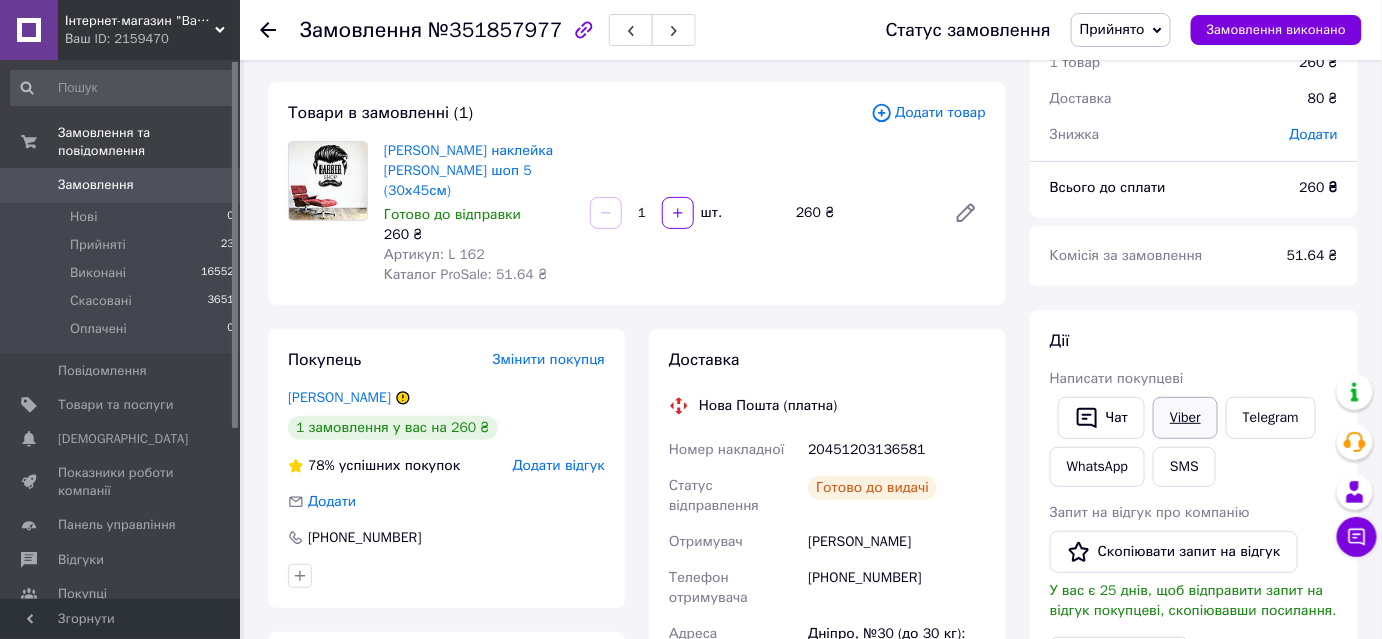 click on "Viber" at bounding box center (1185, 418) 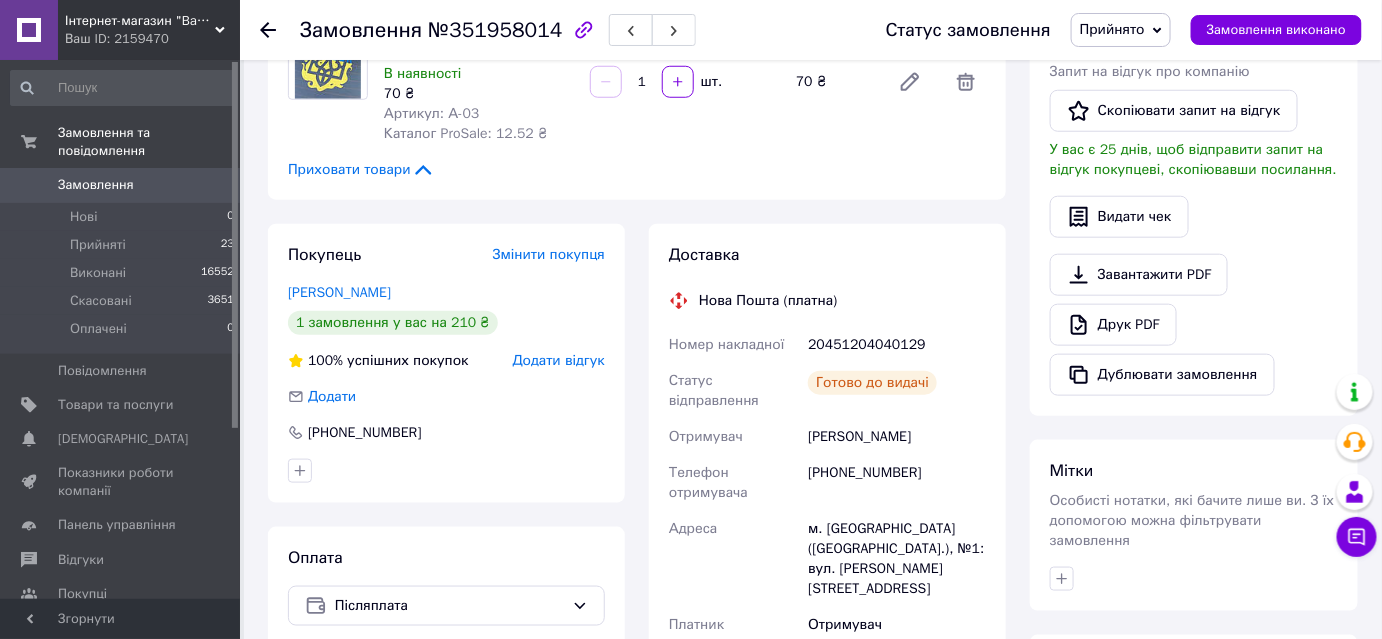 scroll, scrollTop: 545, scrollLeft: 0, axis: vertical 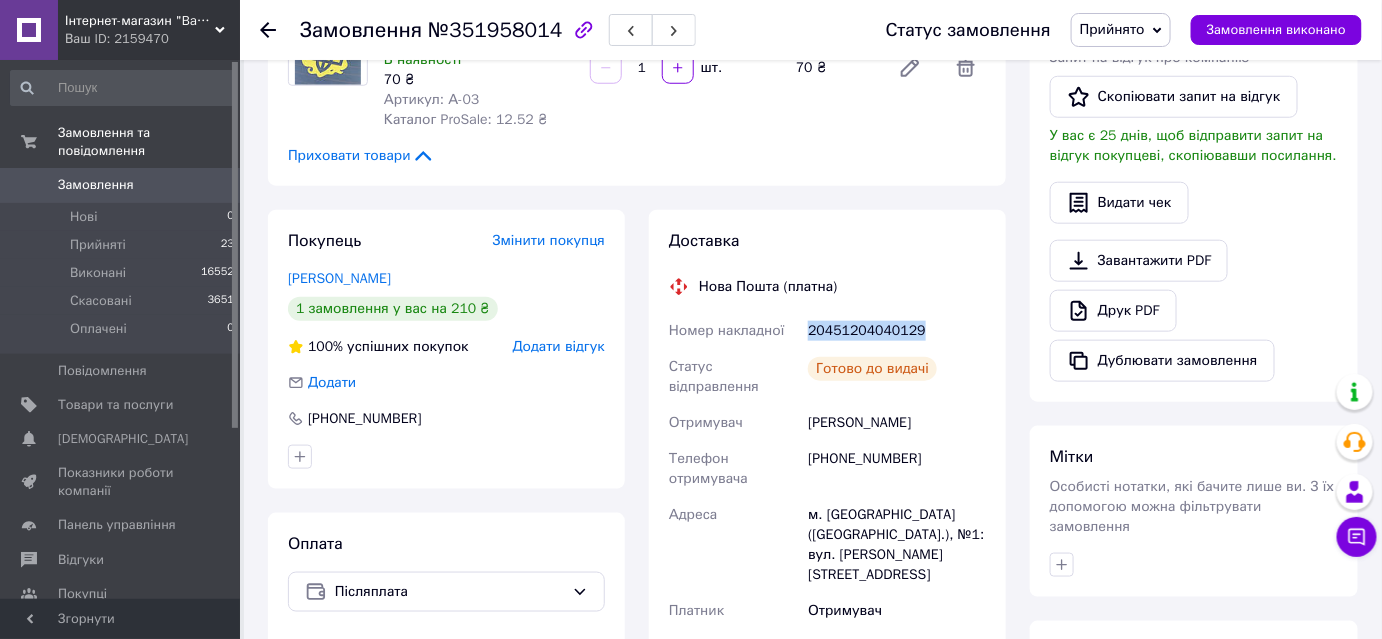 drag, startPoint x: 912, startPoint y: 331, endPoint x: 808, endPoint y: 330, distance: 104.00481 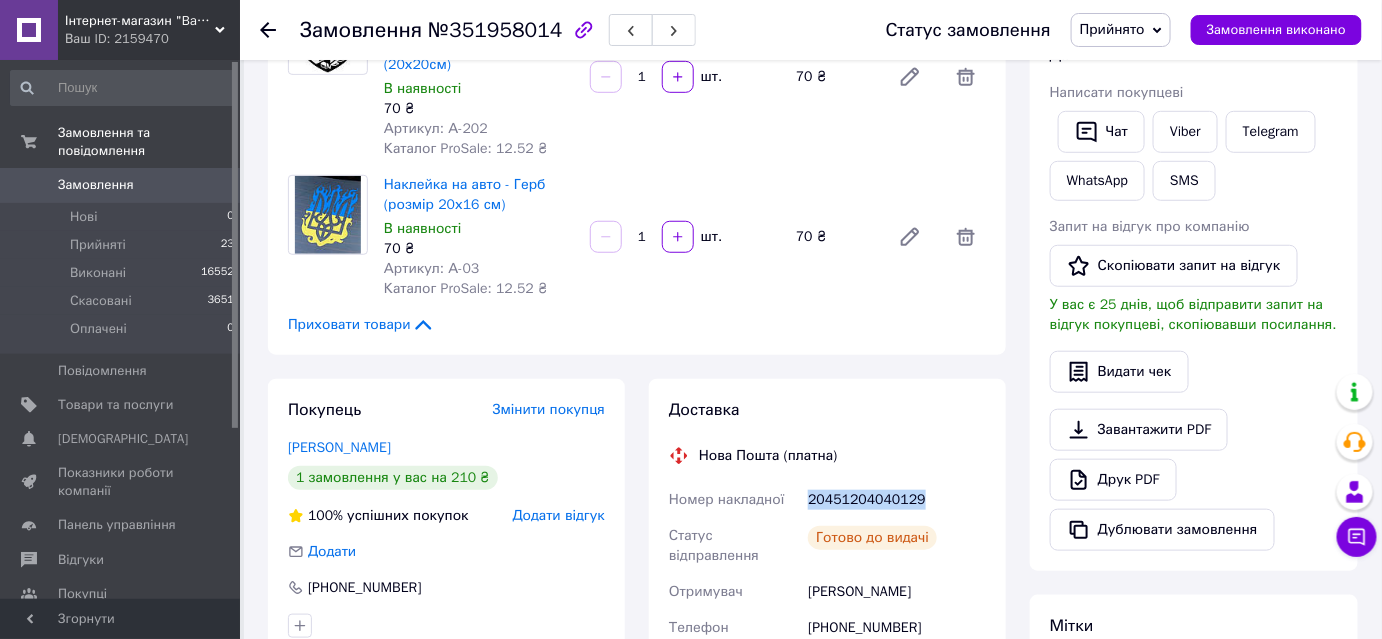 scroll, scrollTop: 363, scrollLeft: 0, axis: vertical 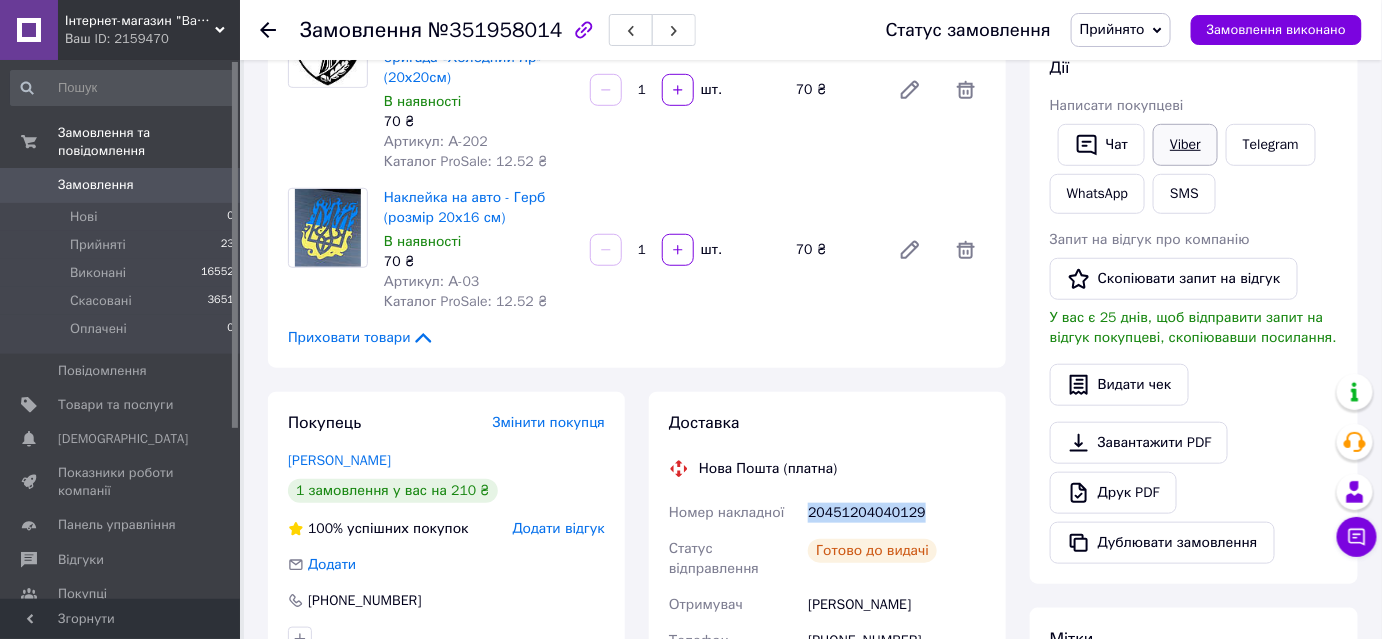 click on "Viber" at bounding box center (1185, 145) 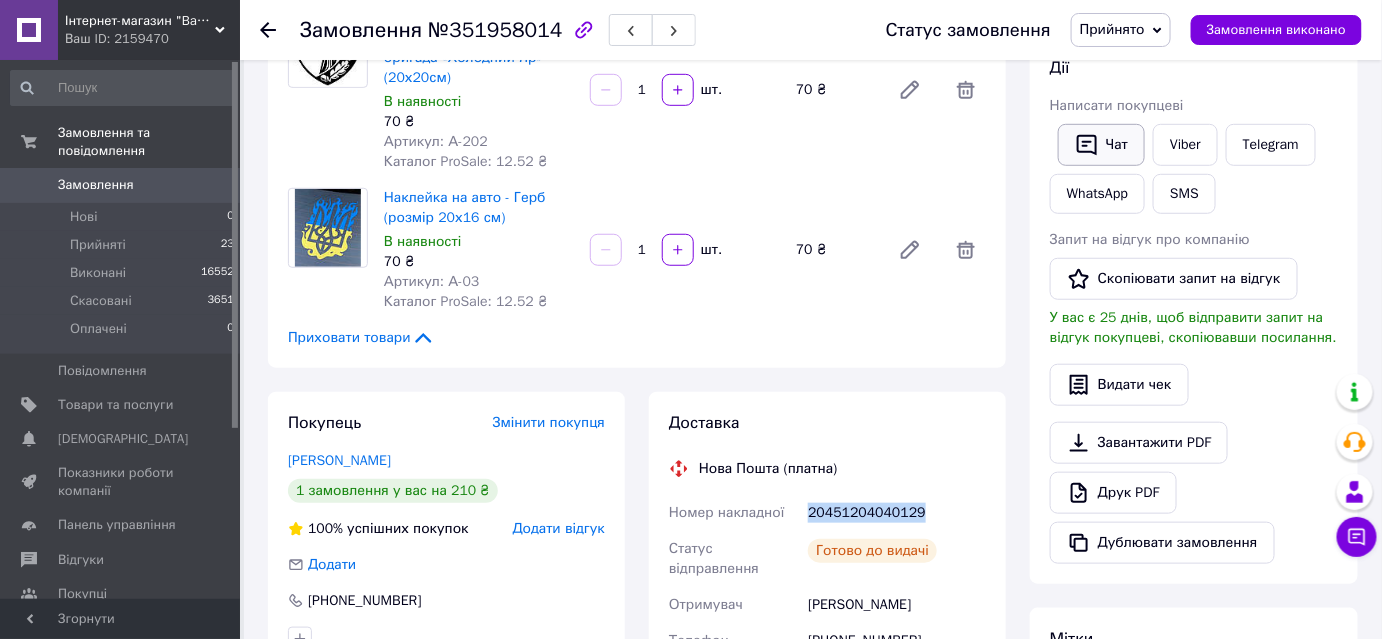 click on "Чат" at bounding box center [1101, 145] 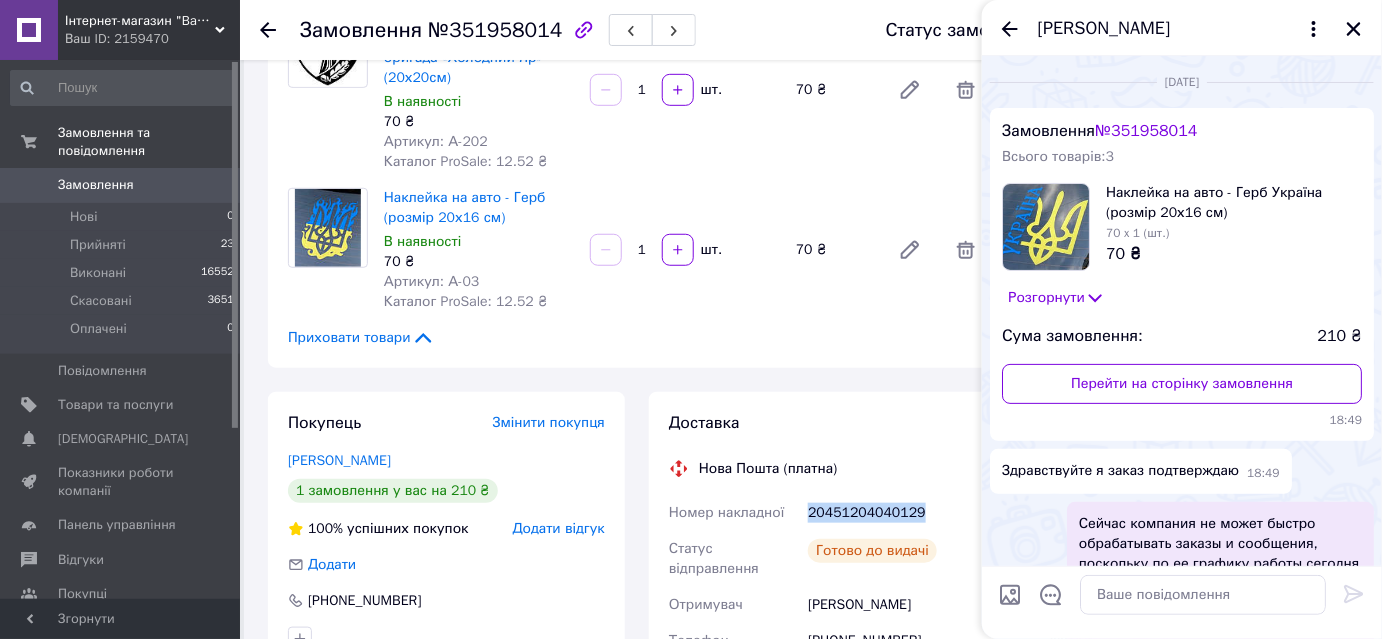 scroll, scrollTop: 680, scrollLeft: 0, axis: vertical 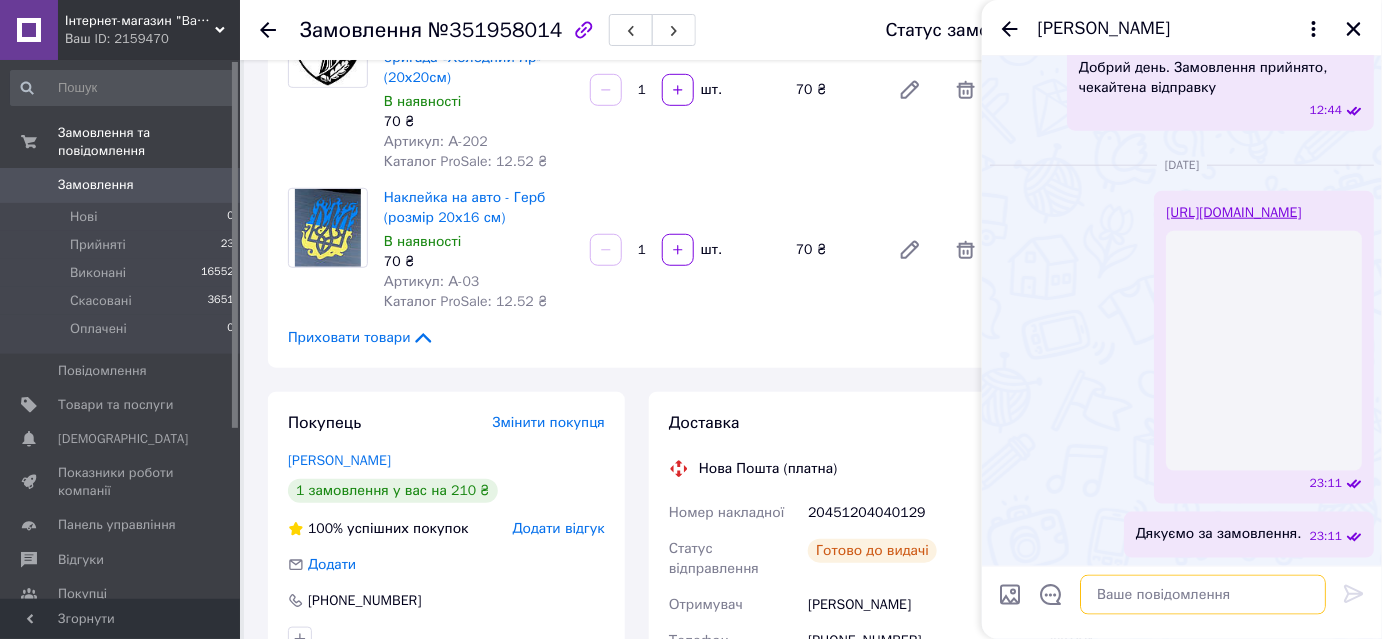 click at bounding box center [1203, 595] 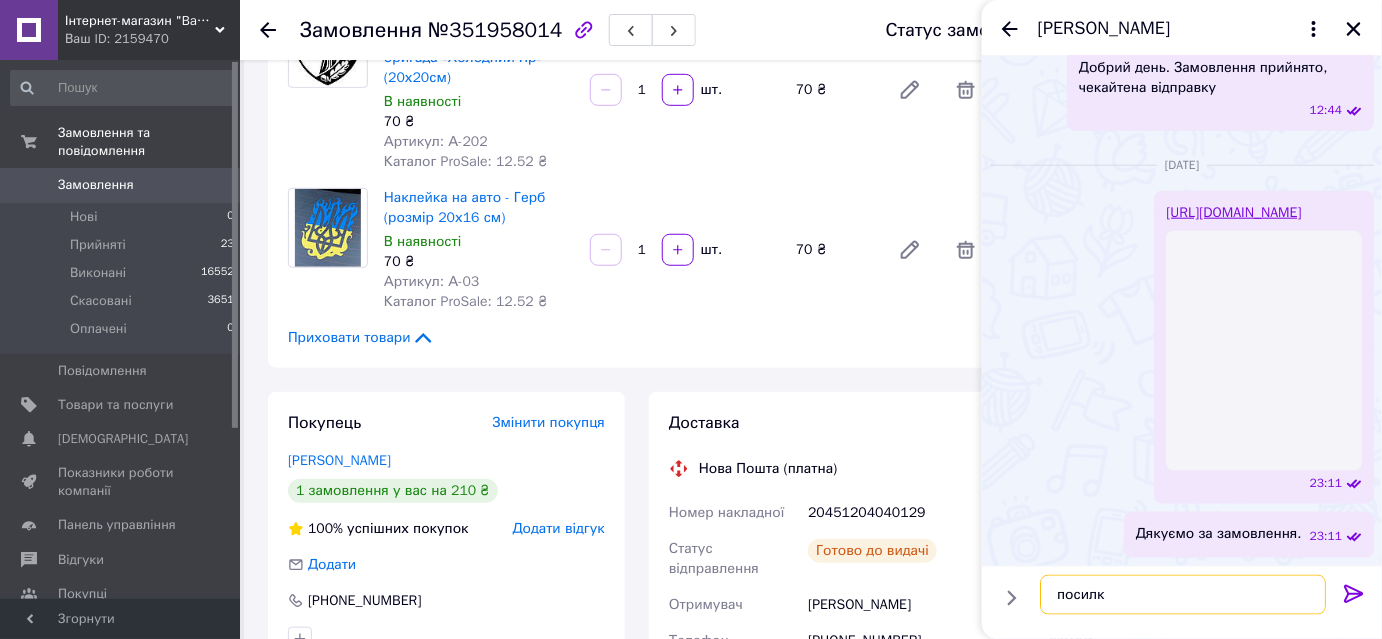 scroll, scrollTop: 459, scrollLeft: 0, axis: vertical 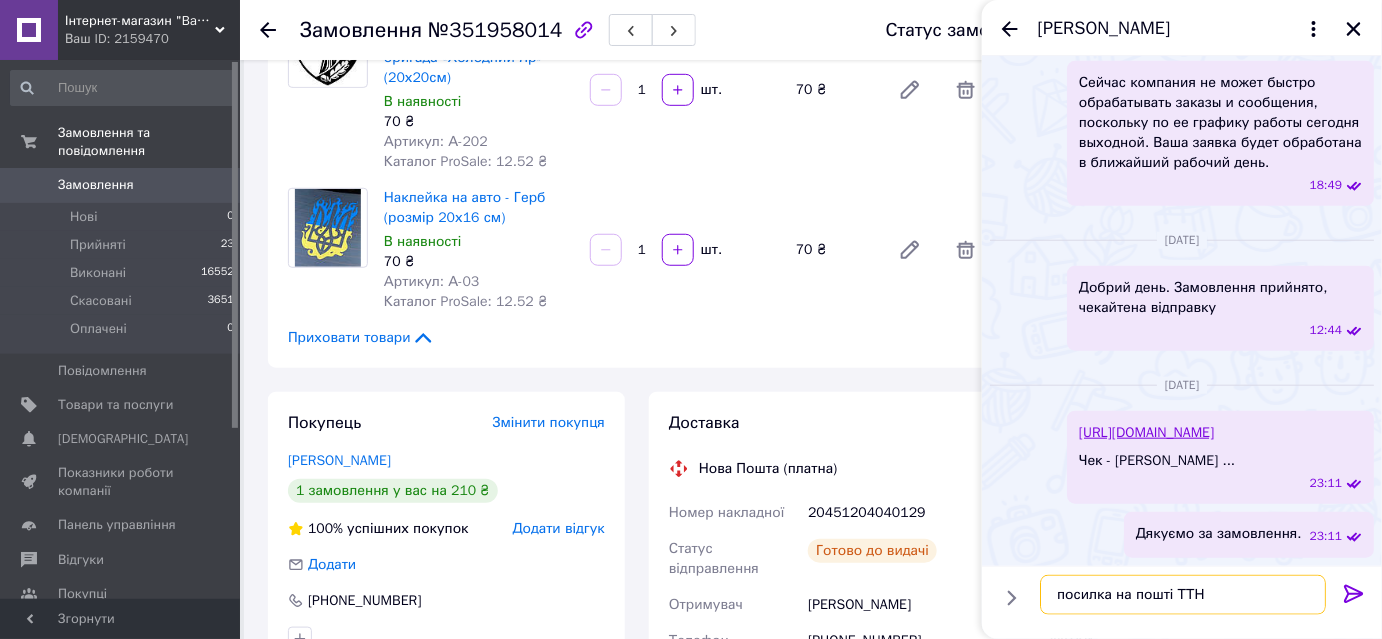 paste on "20451204040129" 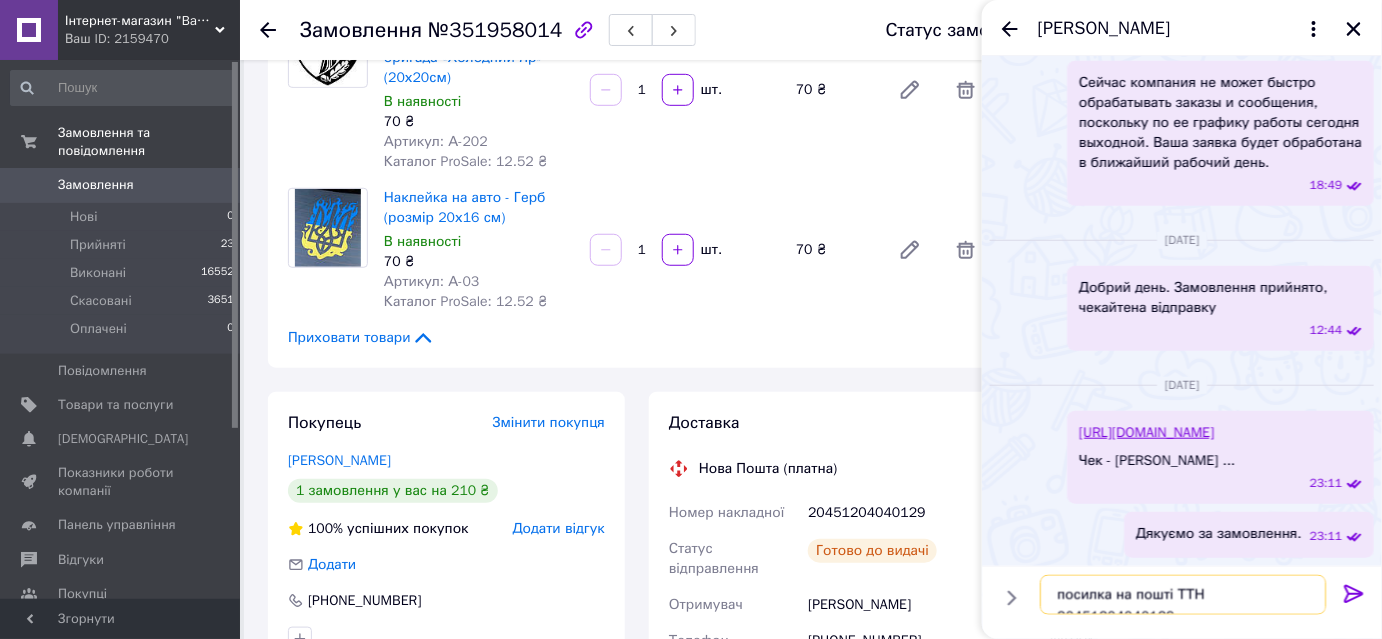 type on "посилка на пошті ТТН 20451204040129" 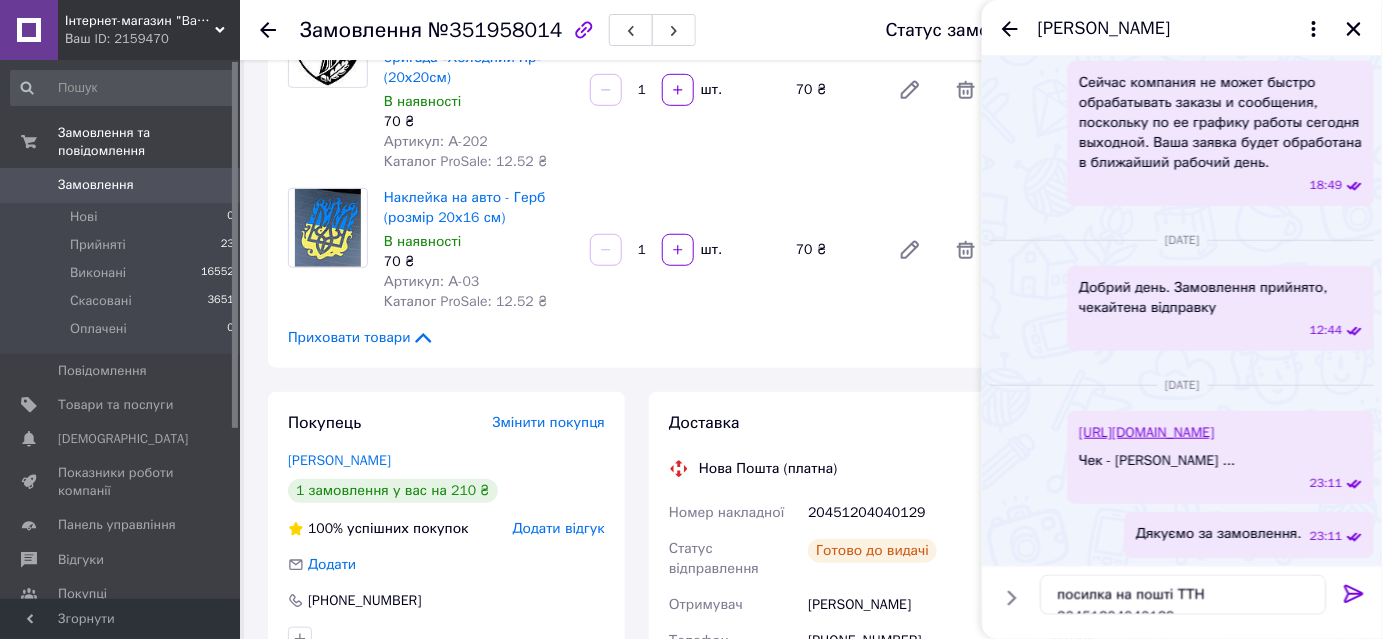 click 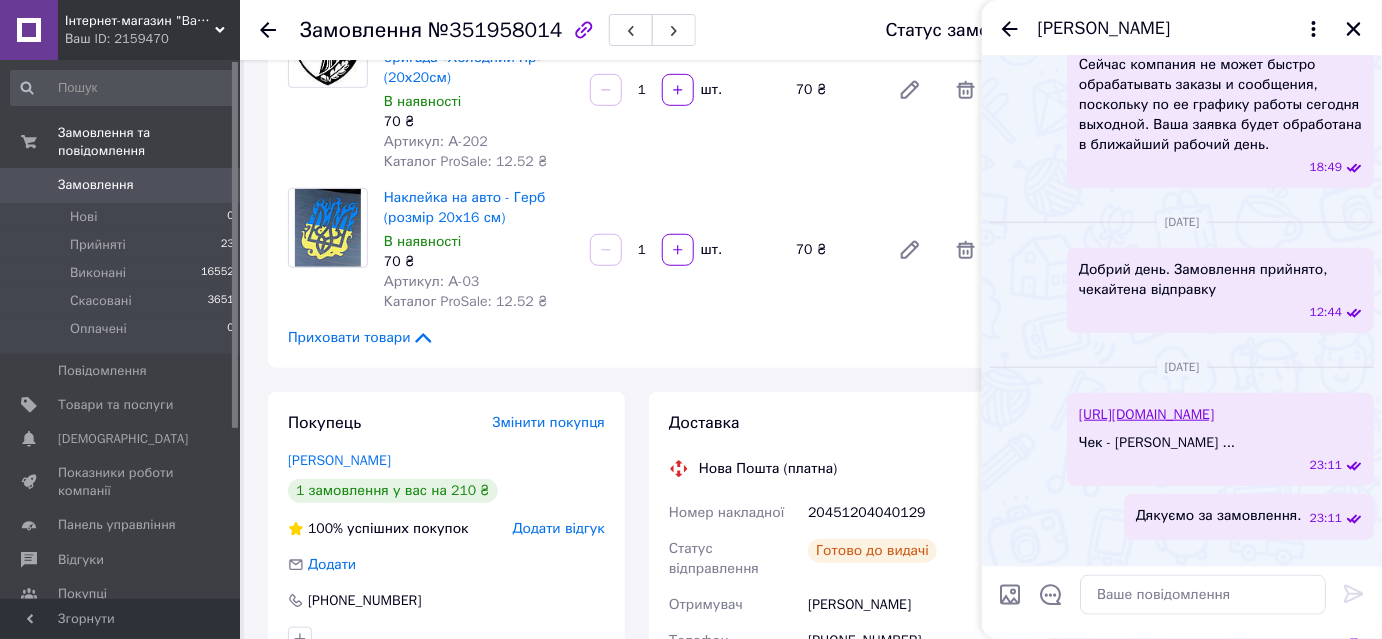 scroll, scrollTop: 584, scrollLeft: 0, axis: vertical 